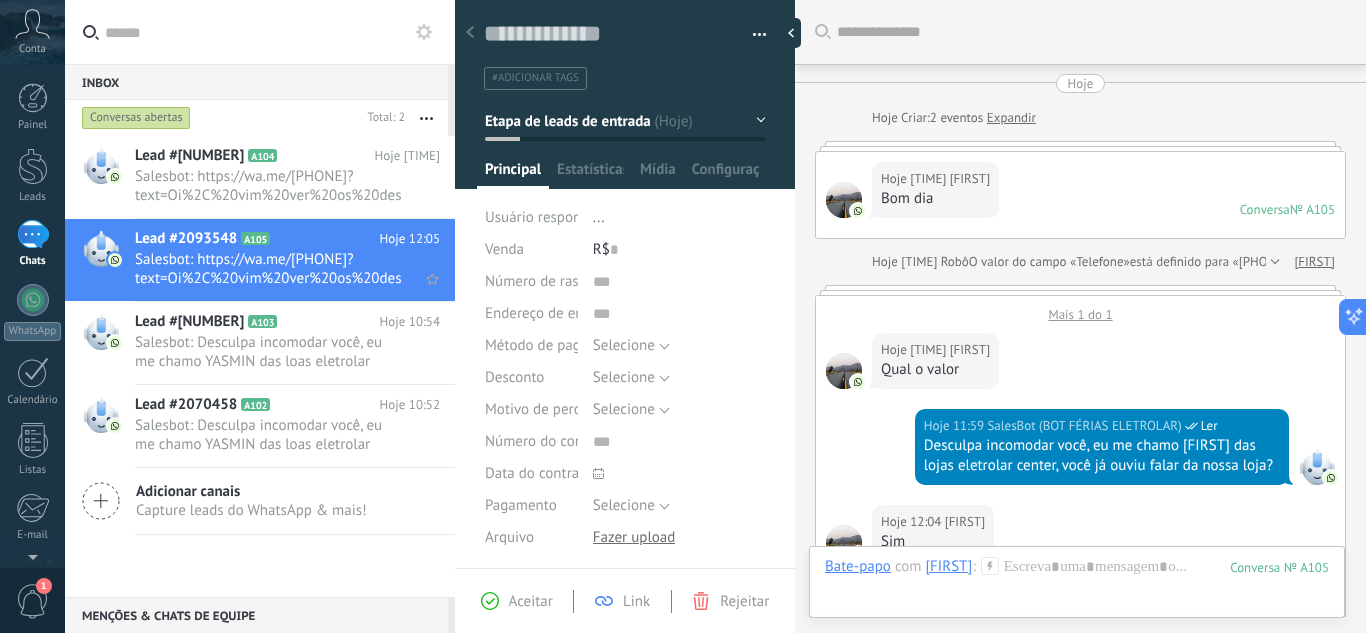 click on "1" at bounding box center [33, 234] 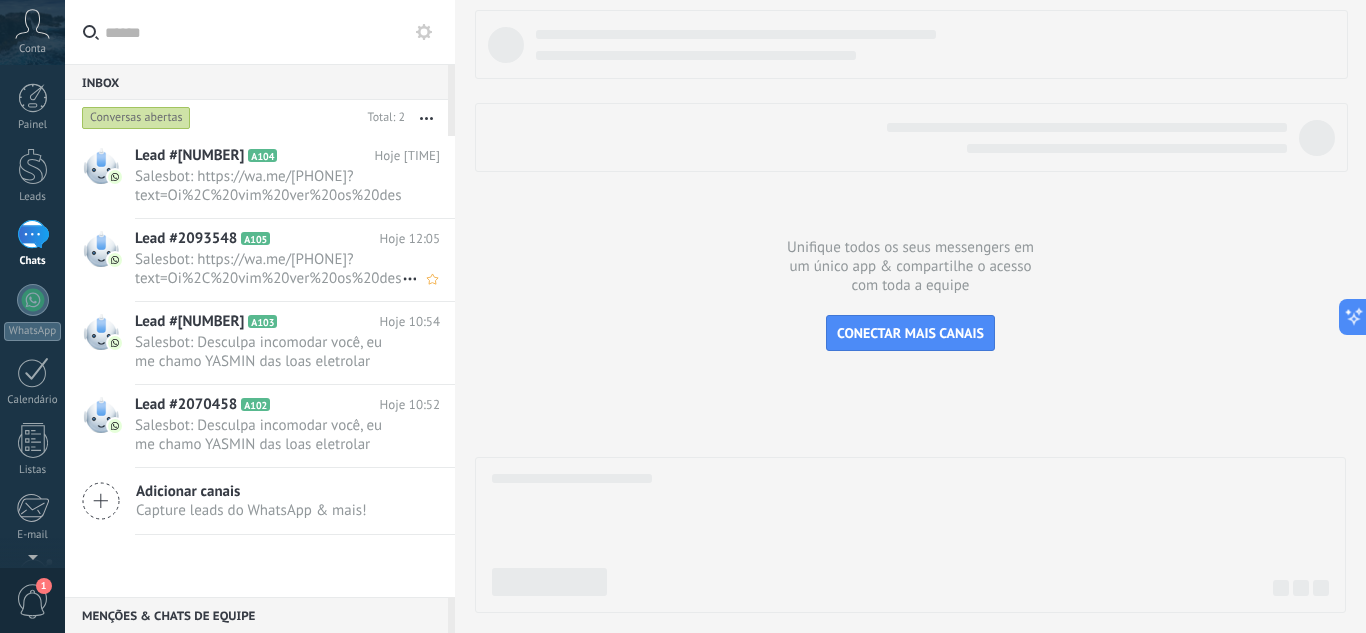 scroll, scrollTop: 0, scrollLeft: 0, axis: both 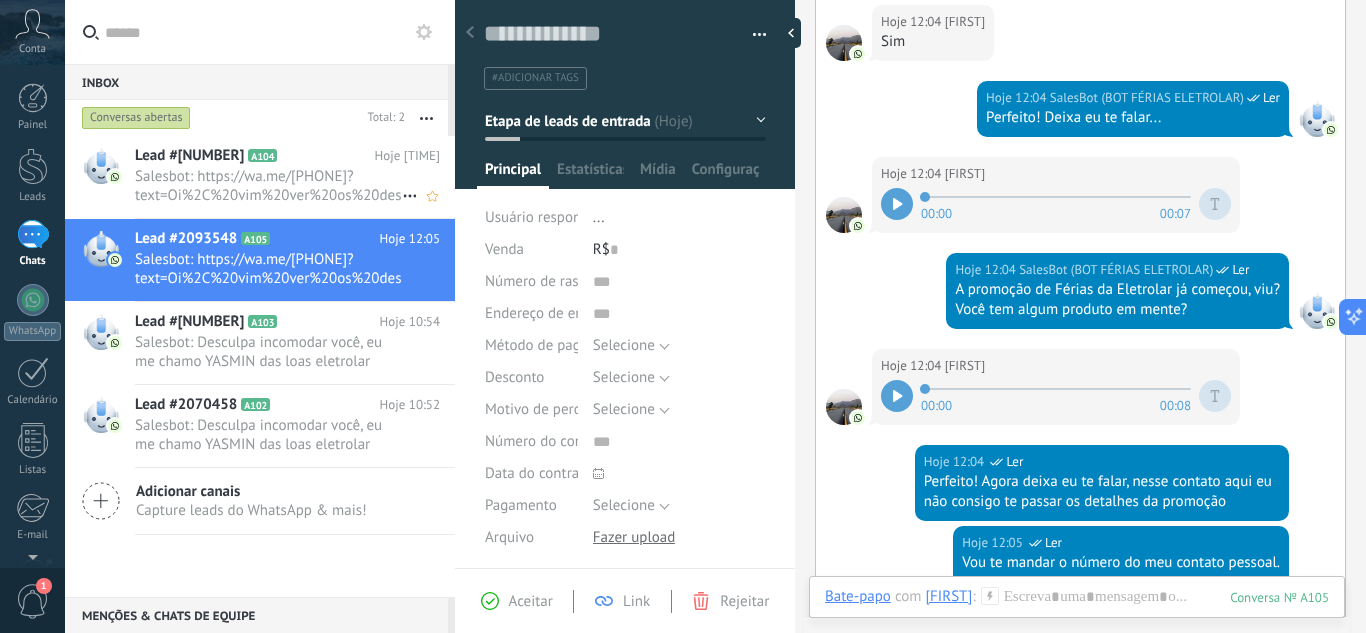 click on "Salesbot: https://wa.me/[PHONE]?text=Oi%2C%20vim%20ver%20os%20descontos" at bounding box center (268, 186) 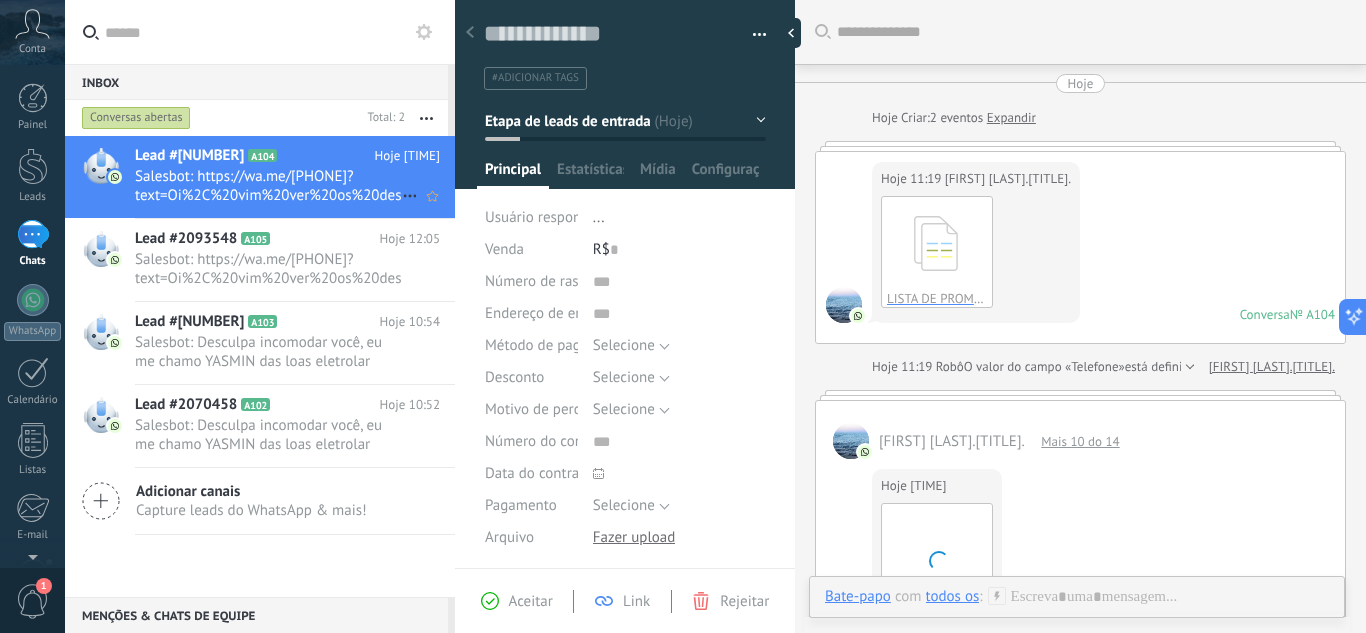 scroll, scrollTop: 30, scrollLeft: 0, axis: vertical 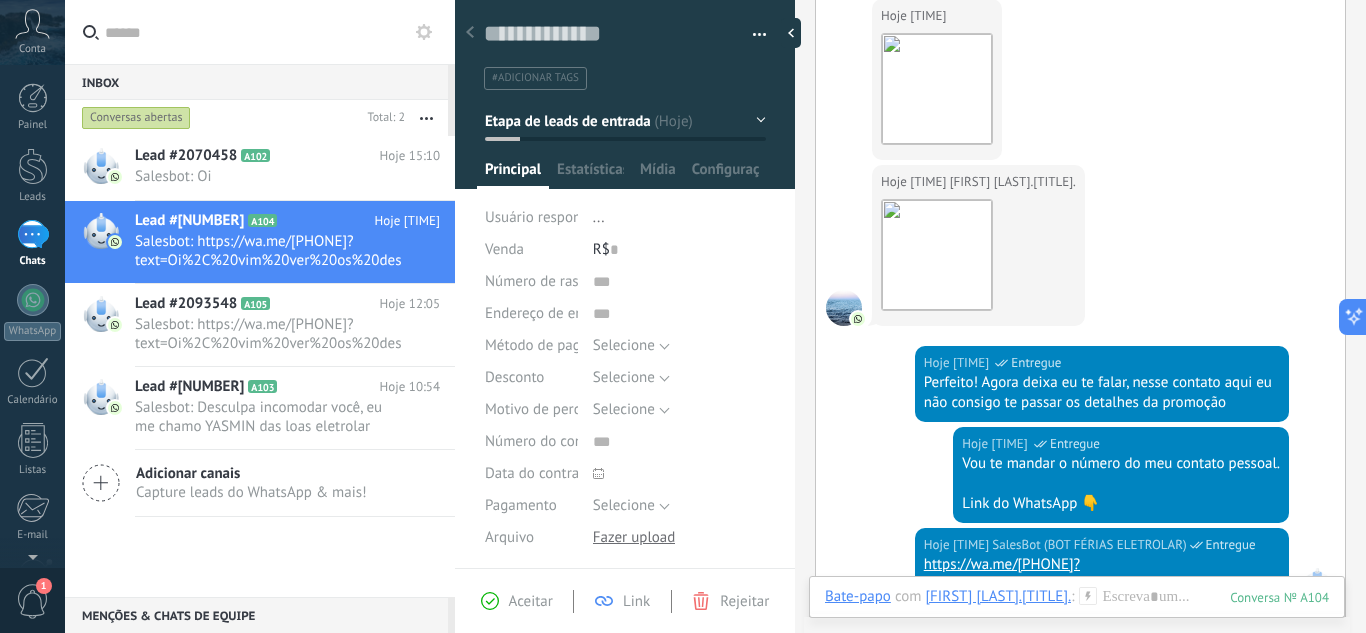 click on "1" at bounding box center (33, 234) 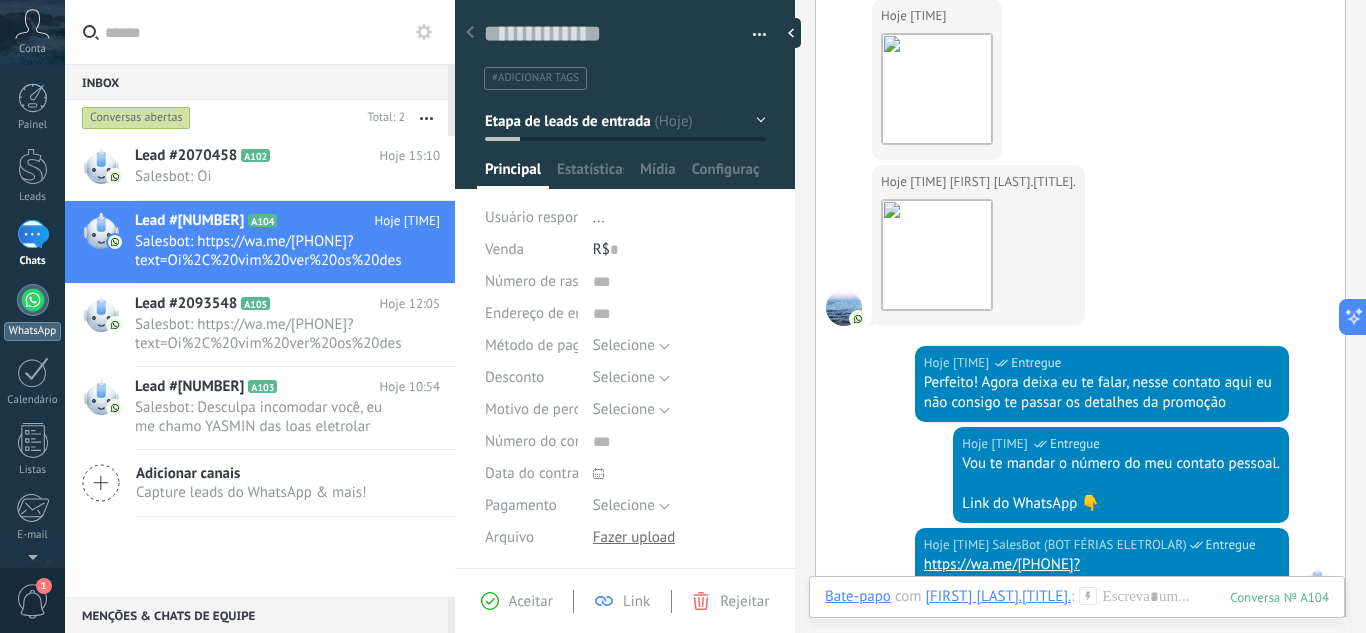 click at bounding box center [33, 300] 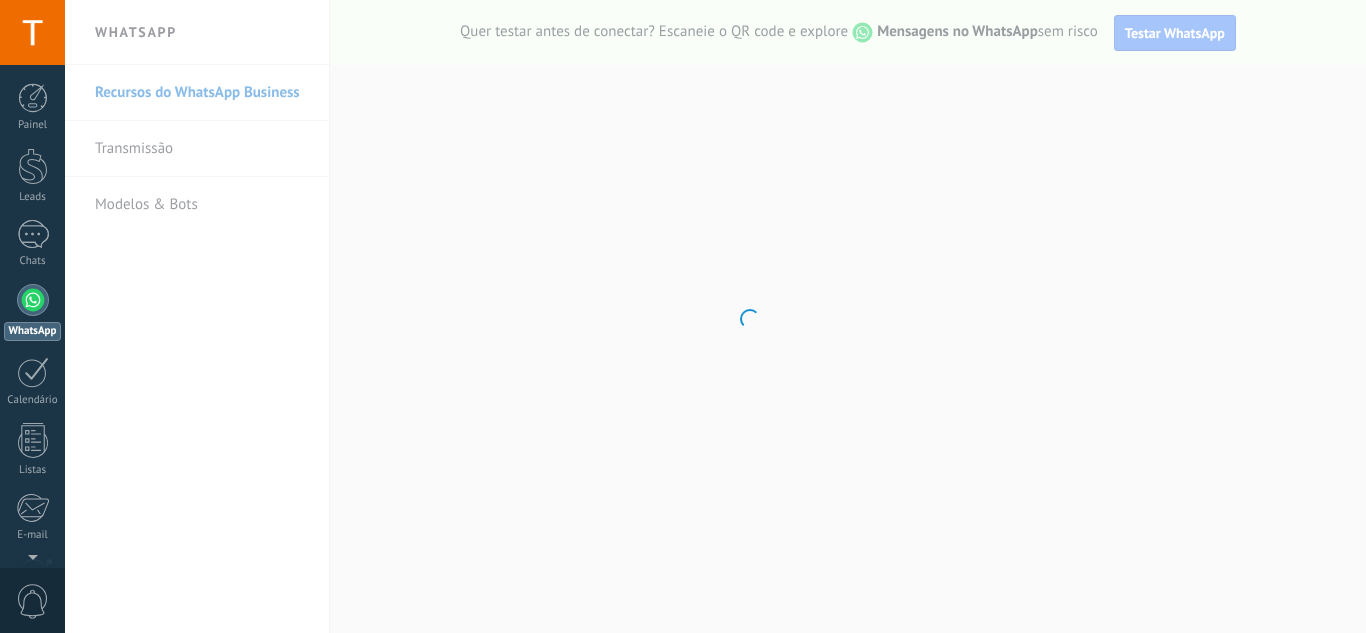 scroll, scrollTop: 0, scrollLeft: 0, axis: both 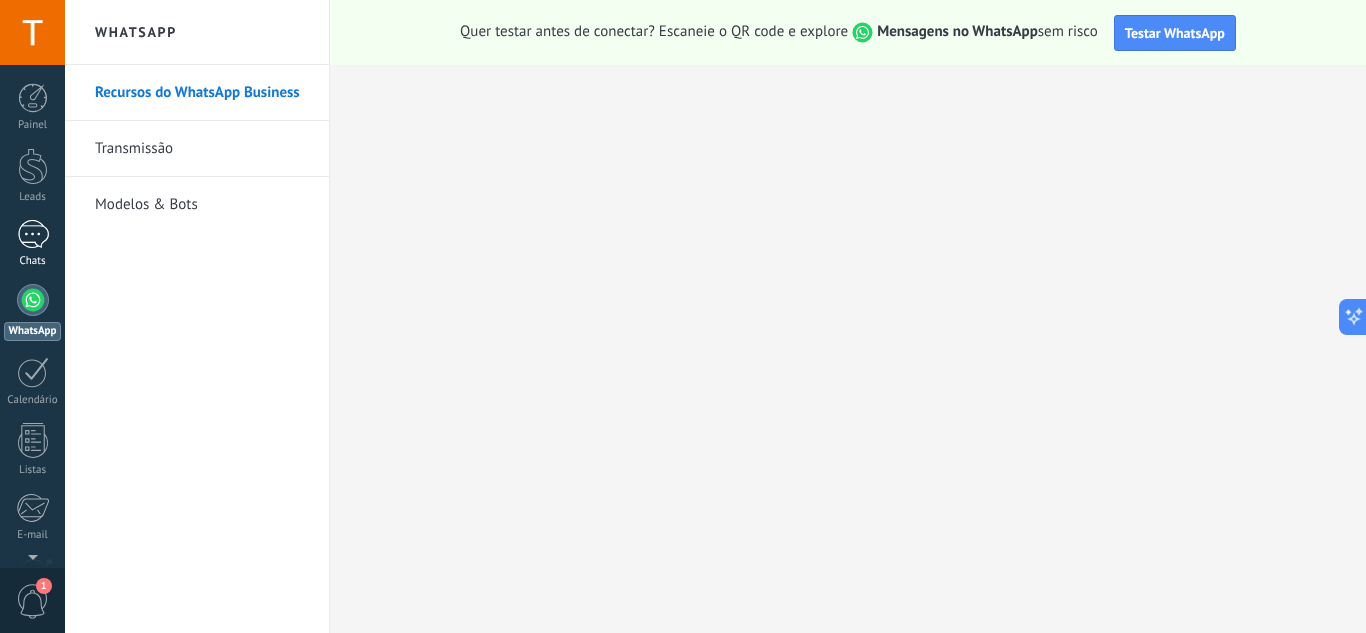 click at bounding box center (33, 234) 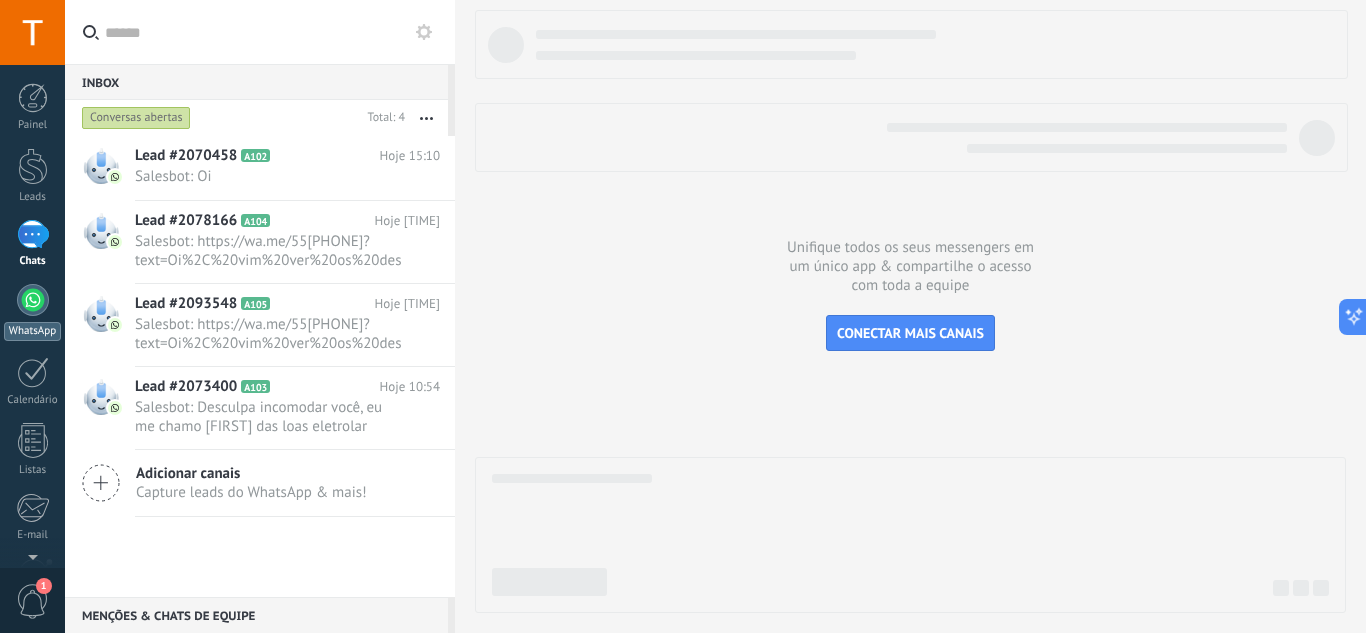 click on "WhatsApp" at bounding box center (32, 331) 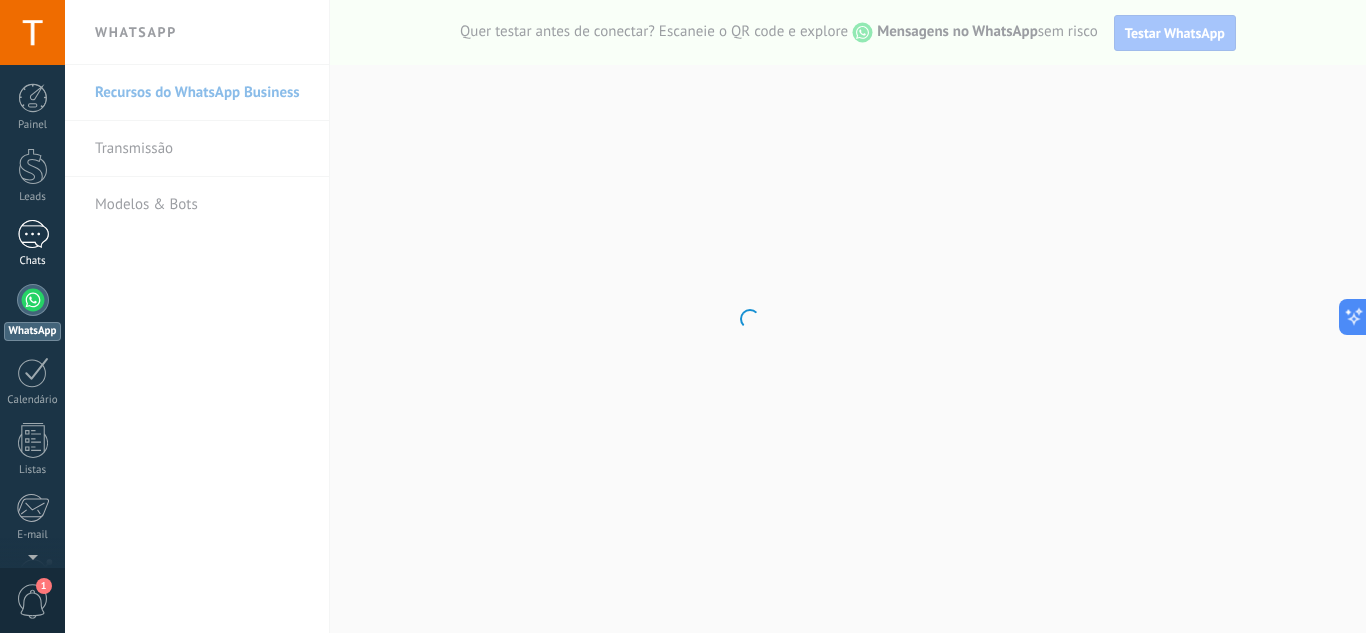 click on "Chats" at bounding box center [33, 261] 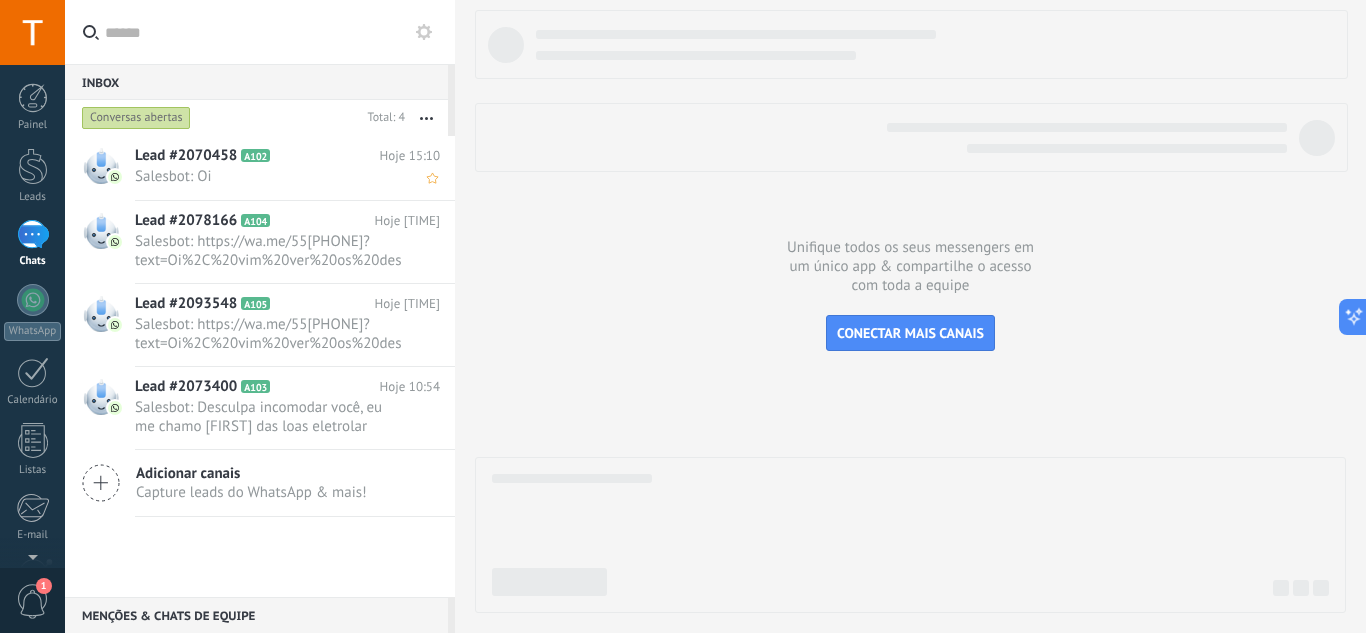 click on "Salesbot: Oi" at bounding box center [268, 176] 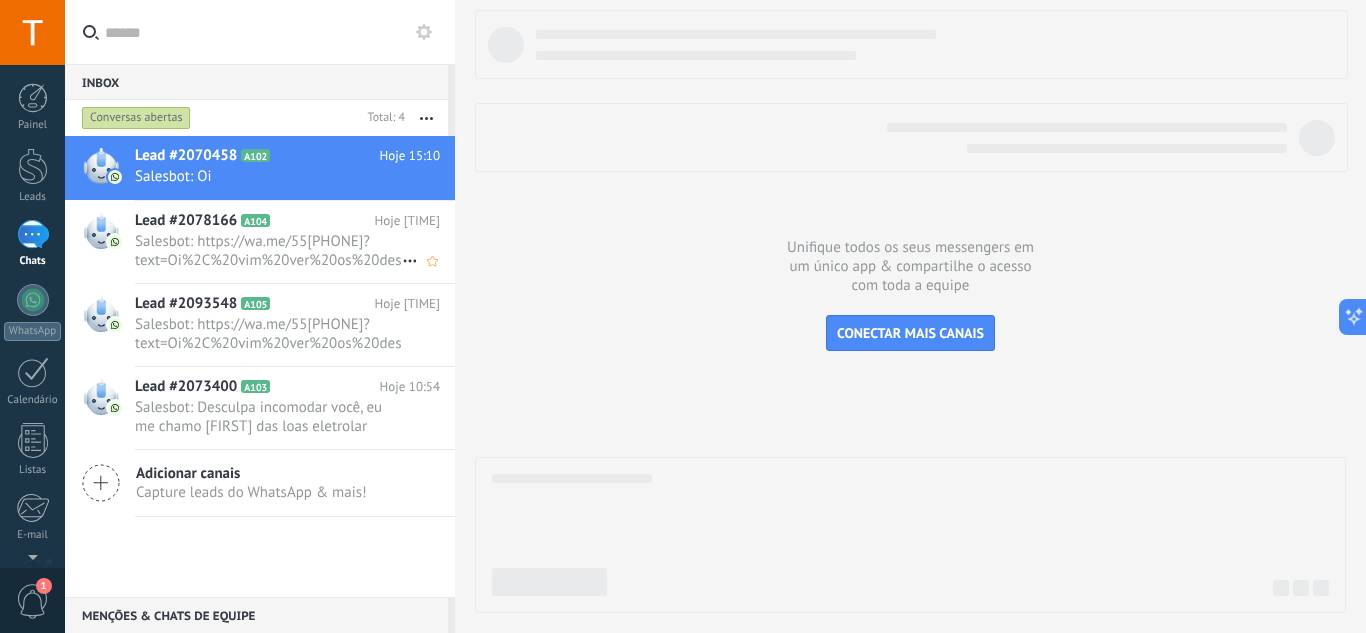 click on "Salesbot: https://wa.me/[PHONE]?text=Oi%2C%20vim%20ver%20os%20descontos" at bounding box center (268, 251) 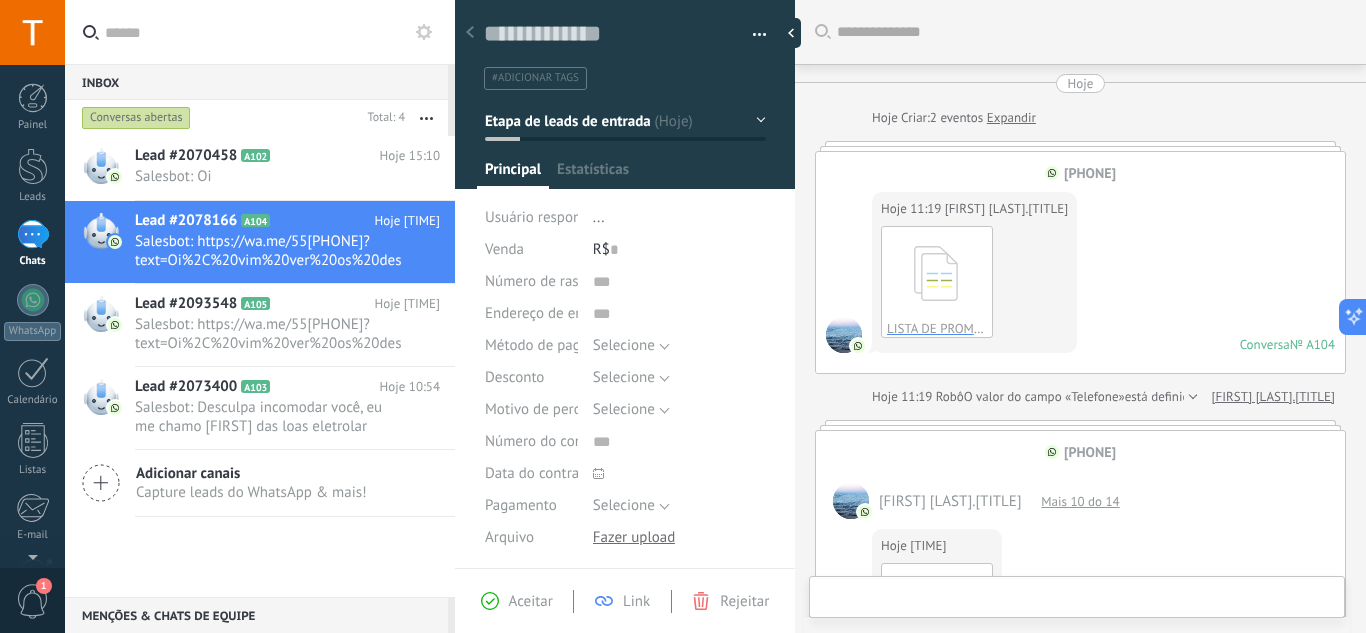 scroll, scrollTop: 838, scrollLeft: 0, axis: vertical 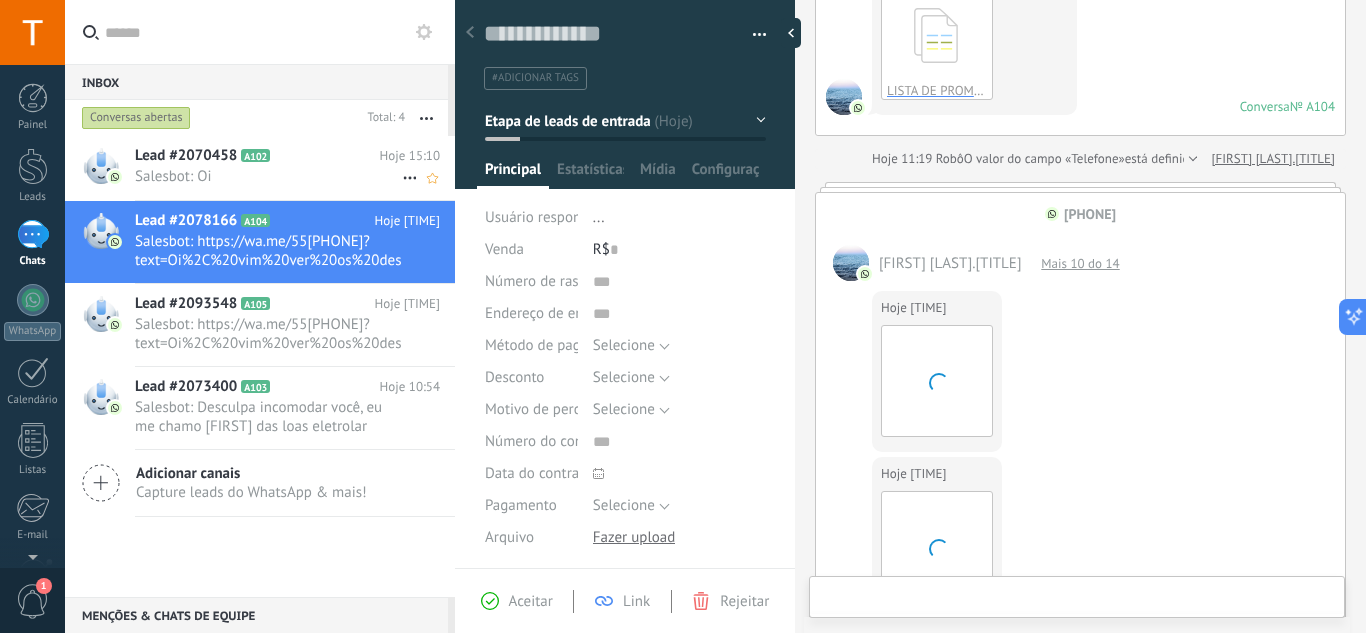 click on "Salesbot: Oi" at bounding box center (268, 176) 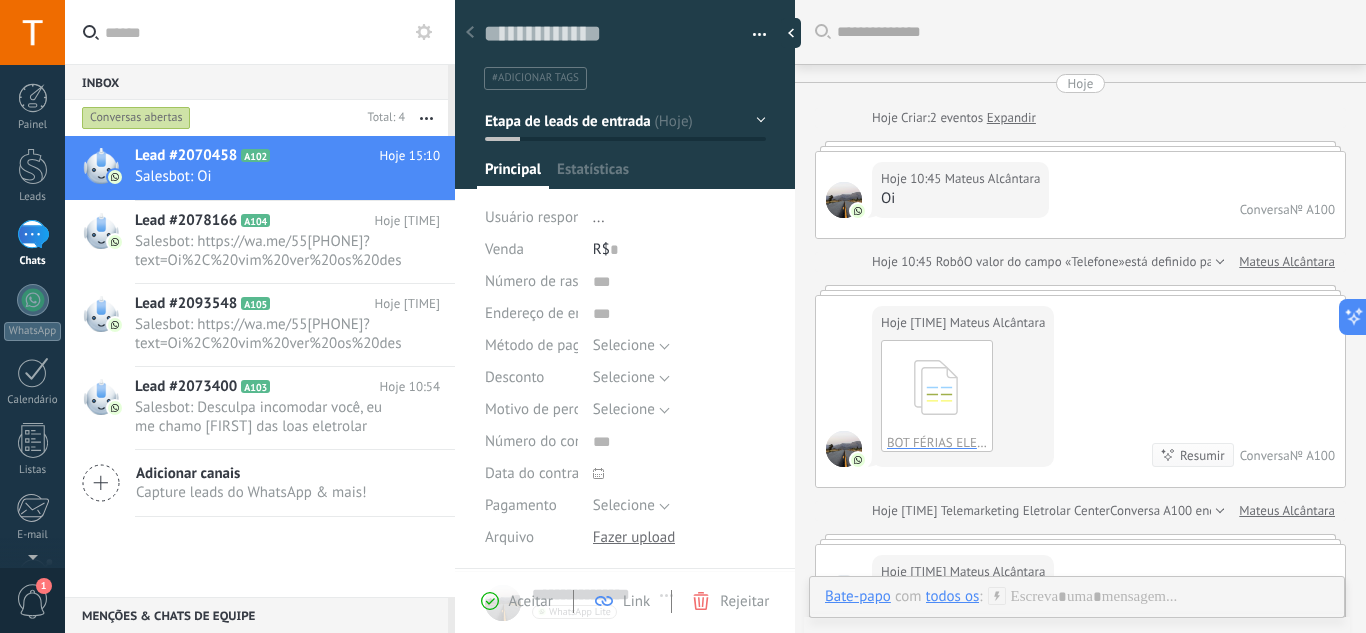 scroll, scrollTop: 30, scrollLeft: 0, axis: vertical 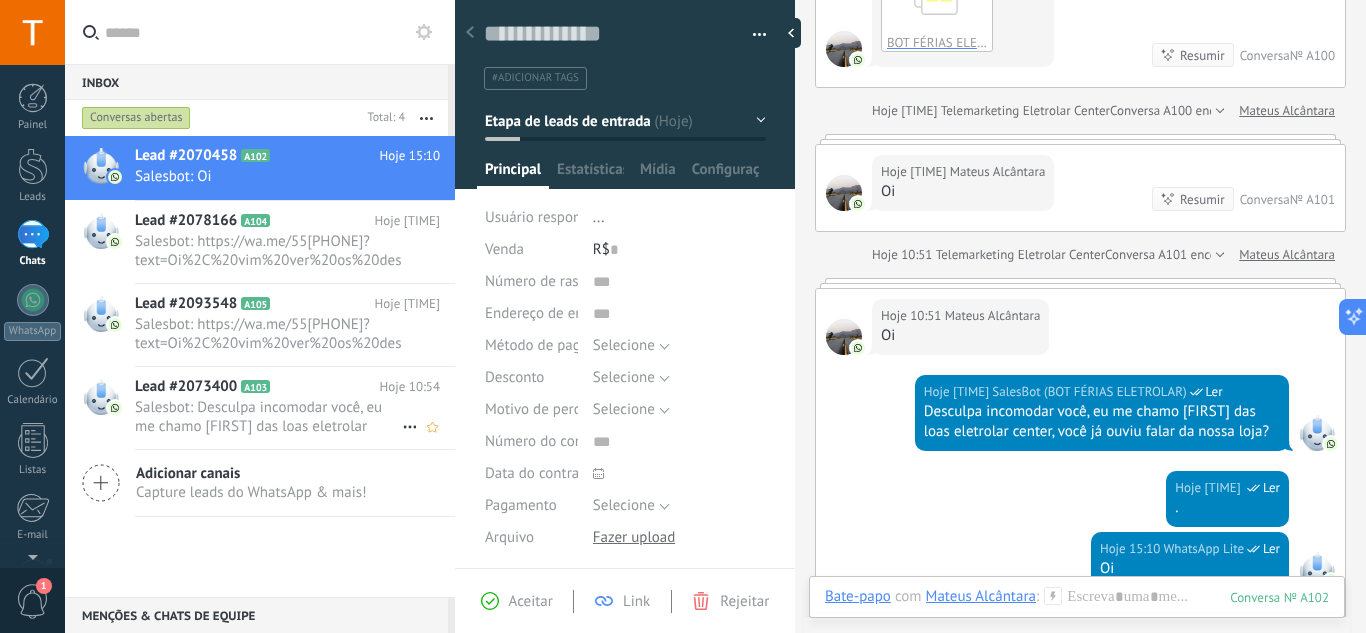 click on "Salesbot: Desculpa incomodar você, eu me chamo YASMIN das loas eletrolar center, você já ouviu falar da nossa loja?" at bounding box center (268, 417) 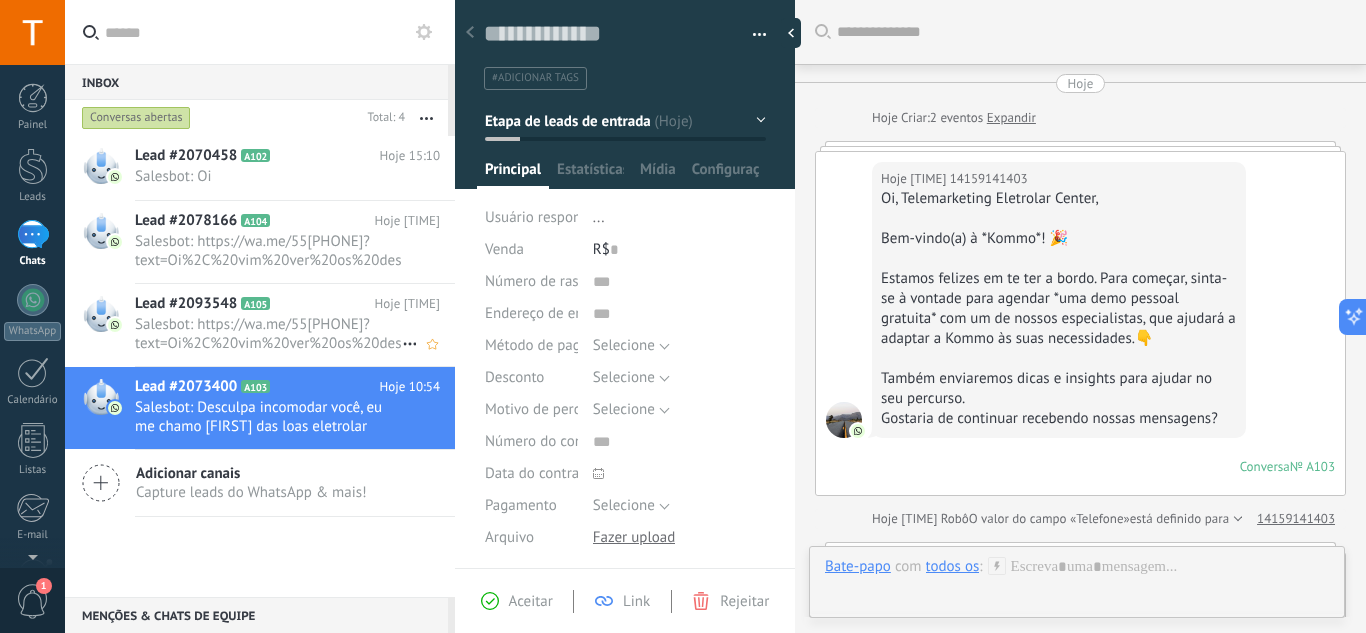 scroll, scrollTop: 30, scrollLeft: 0, axis: vertical 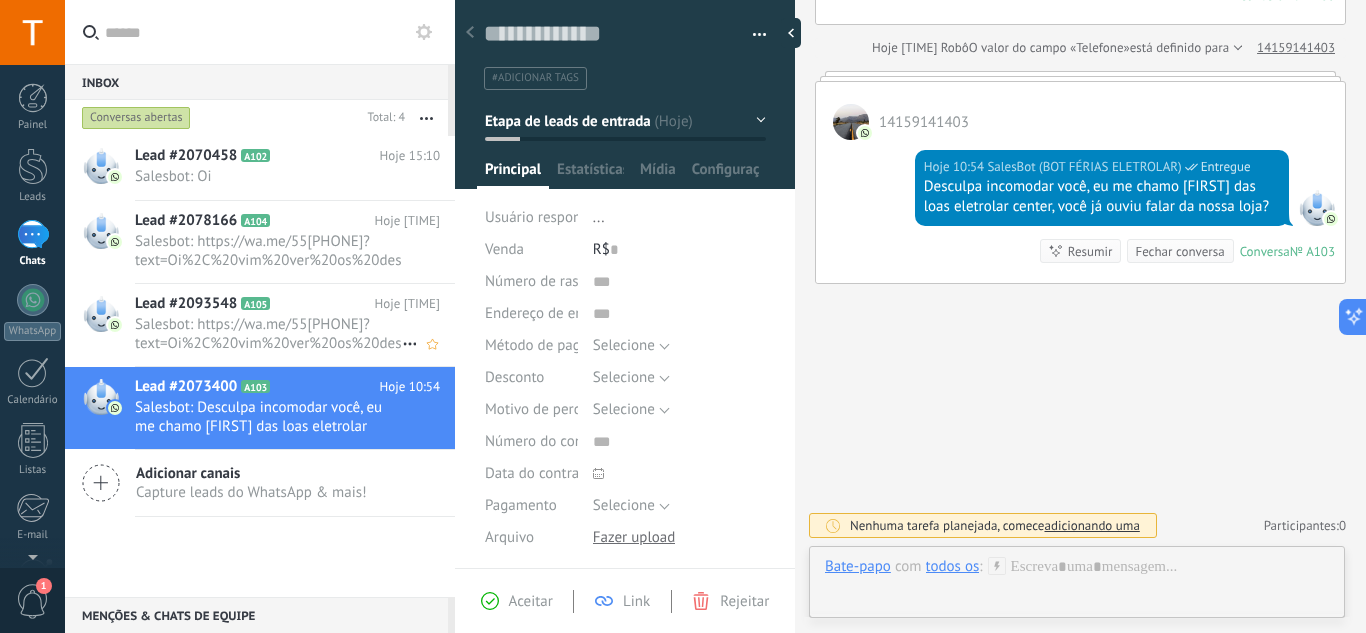 click on "Salesbot: https://wa.me/[PHONE]?text=Oi%2C%20vim%20ver%20os%20descontos" at bounding box center [268, 334] 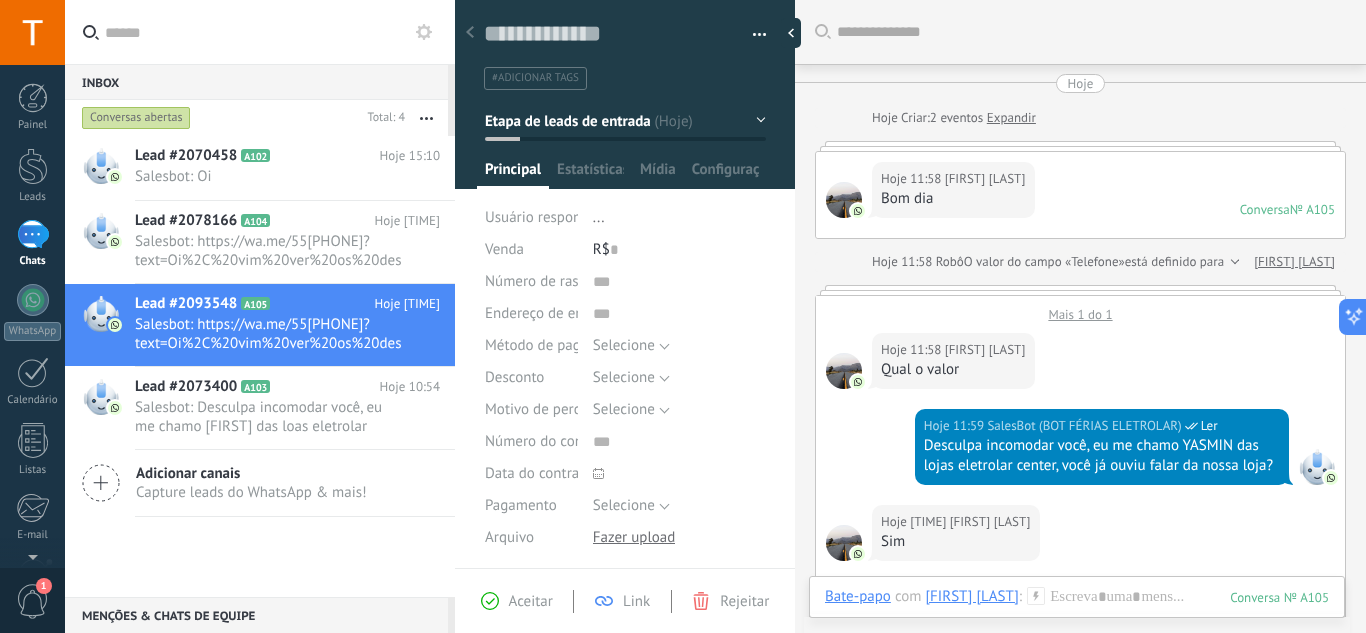 scroll, scrollTop: 30, scrollLeft: 0, axis: vertical 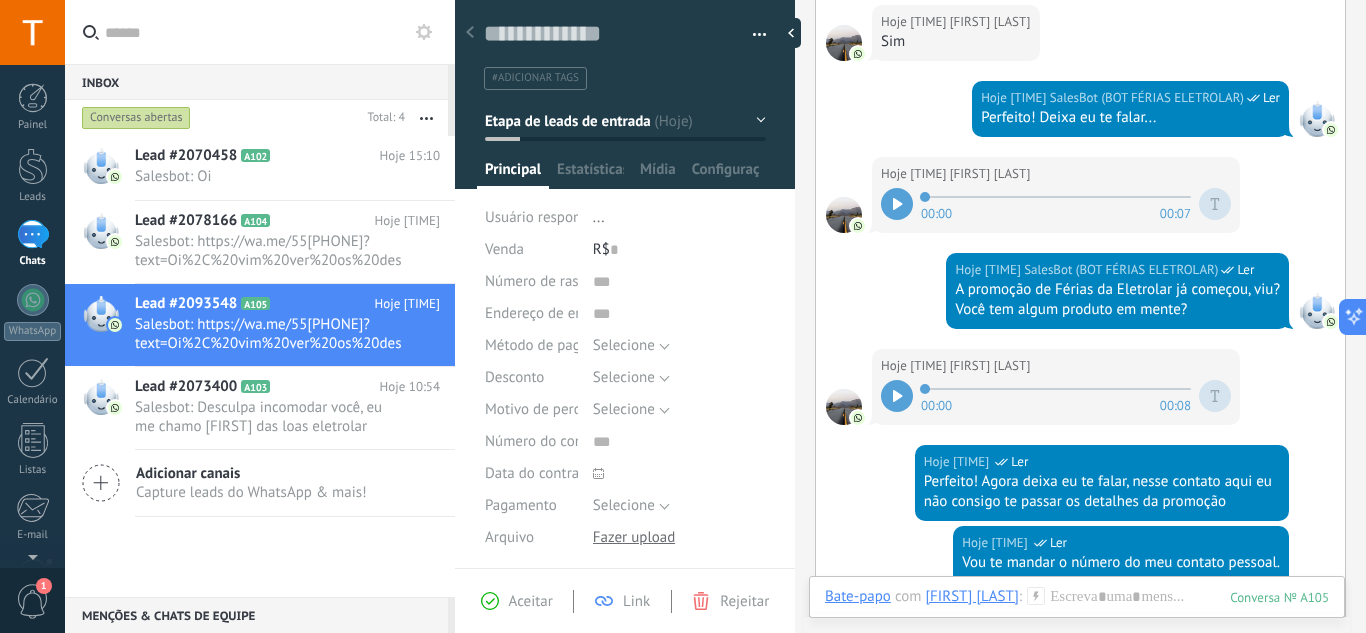 click at bounding box center [897, 204] 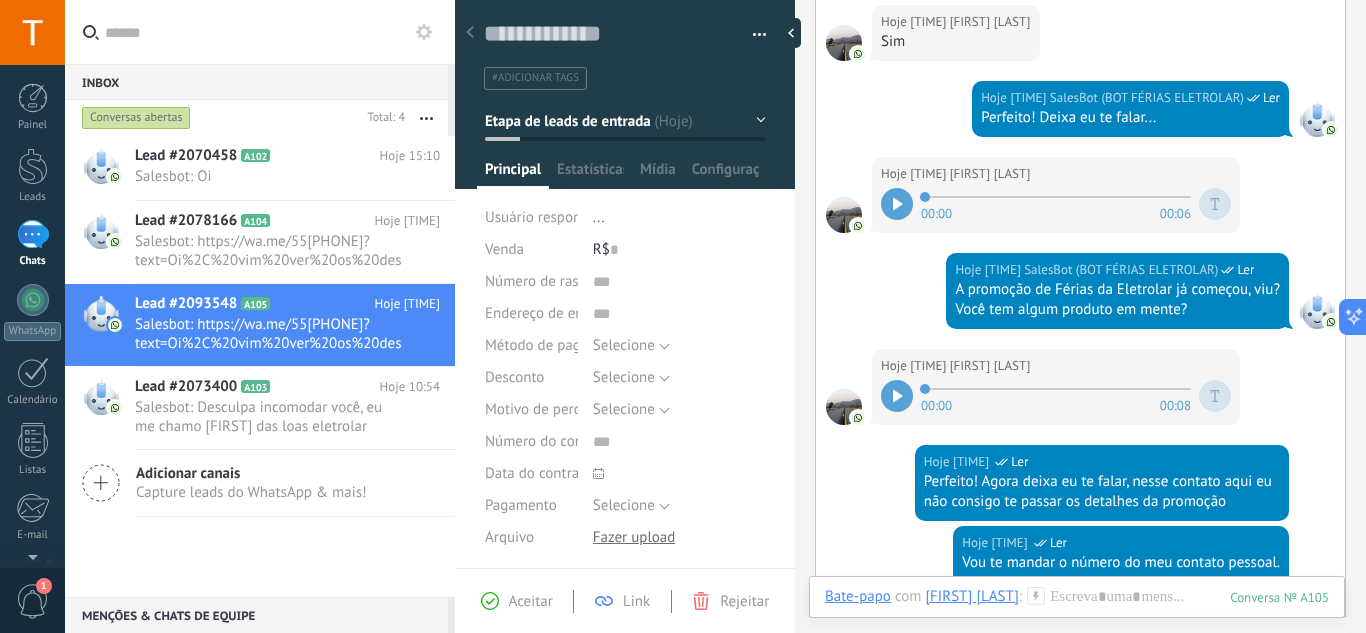 click at bounding box center [897, 204] 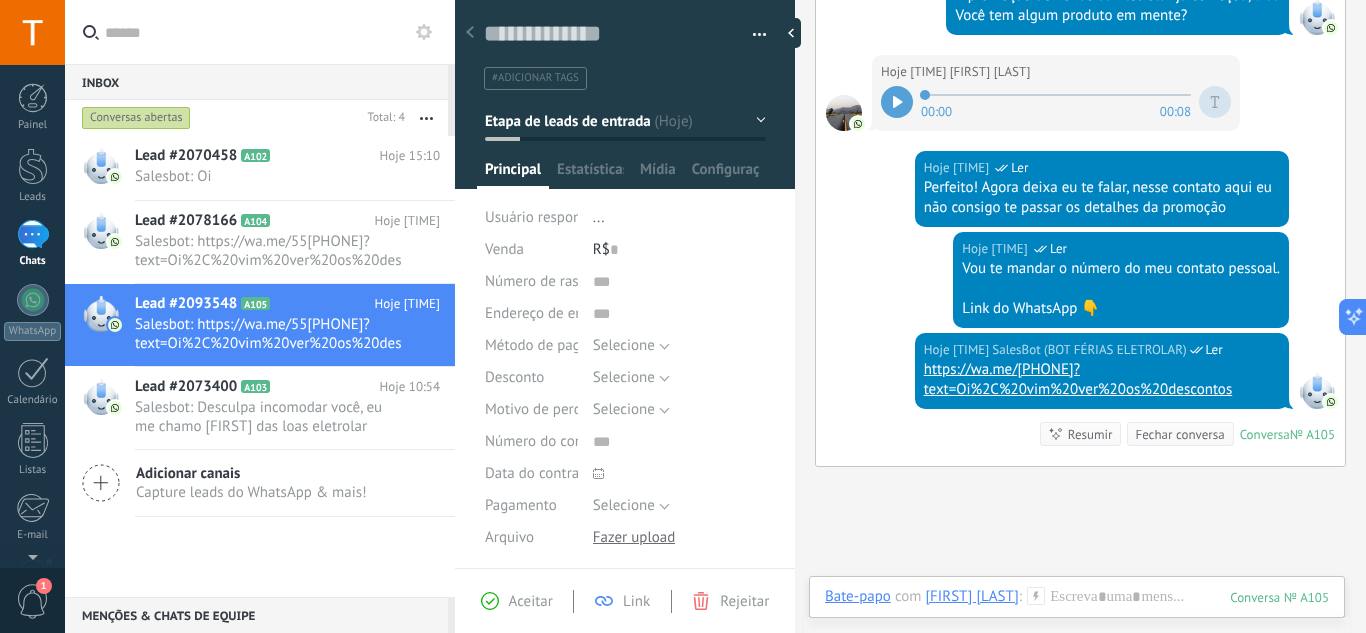 scroll, scrollTop: 877, scrollLeft: 0, axis: vertical 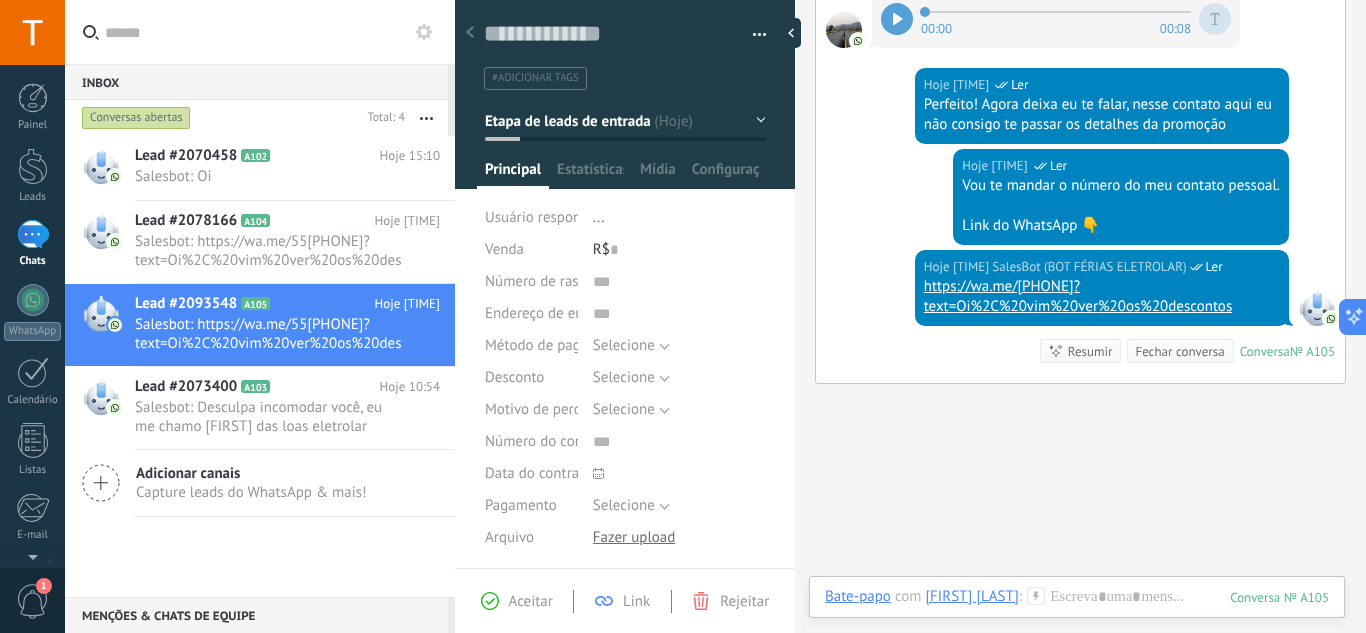 click at bounding box center (33, 234) 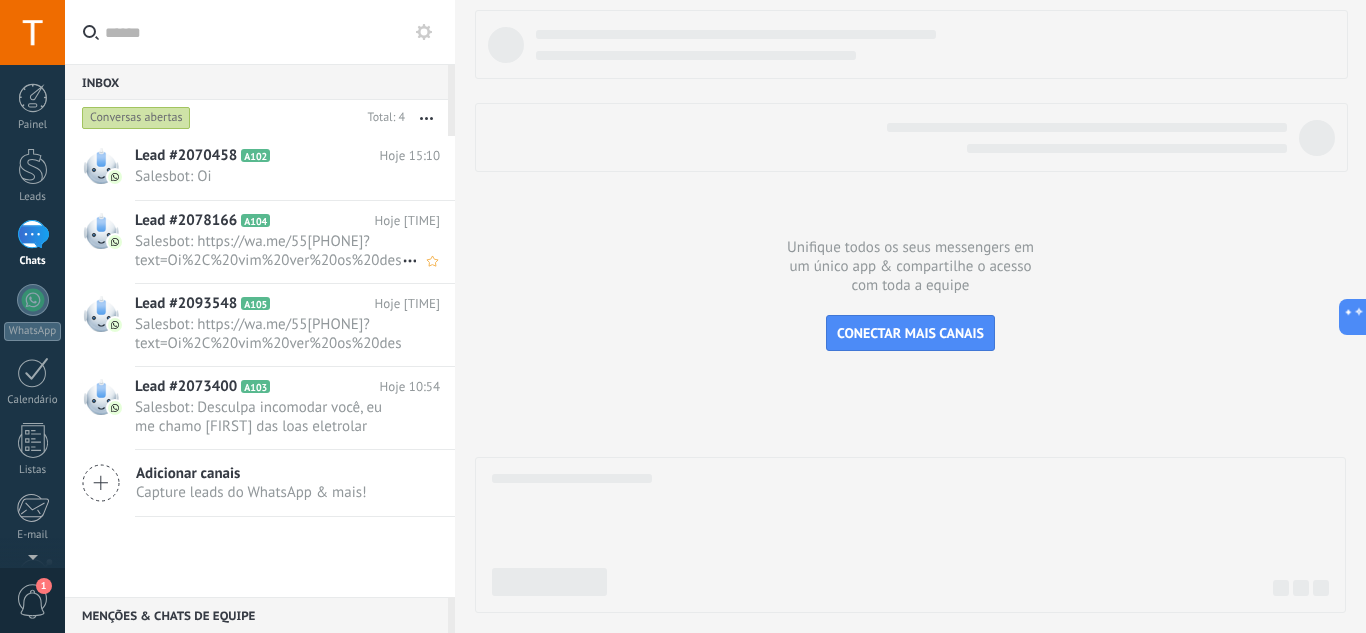 drag, startPoint x: 319, startPoint y: 235, endPoint x: 321, endPoint y: 248, distance: 13.152946 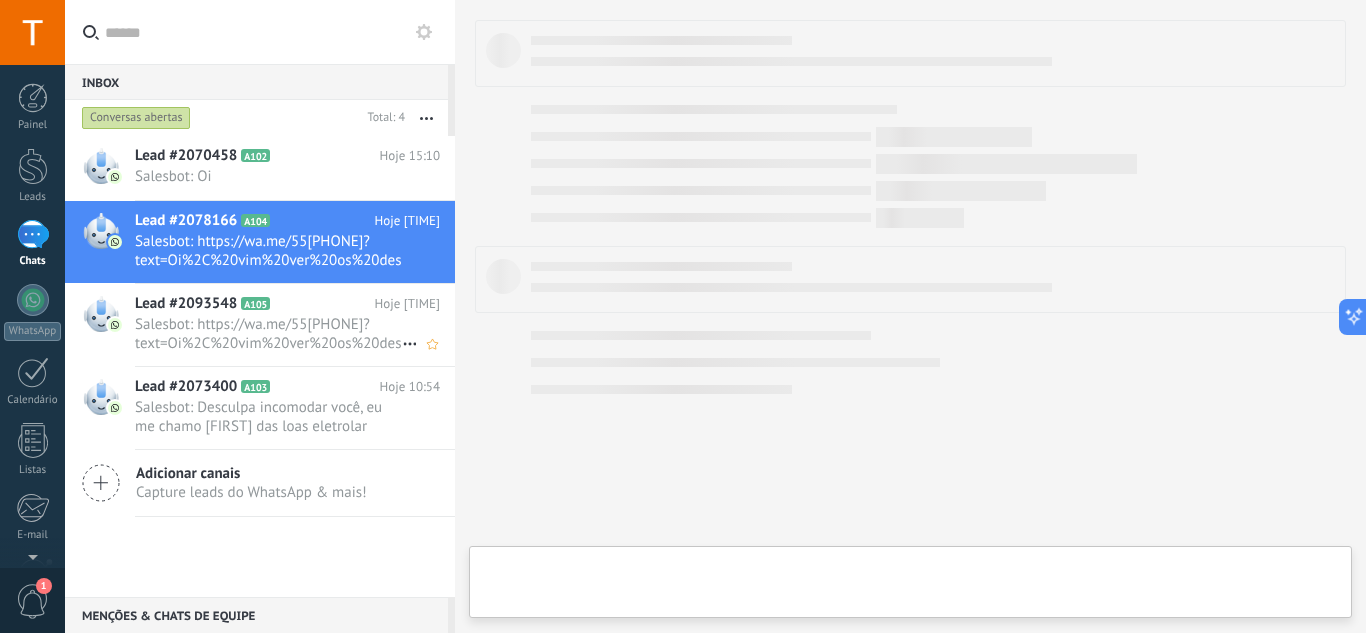click on "Salesbot: https://wa.me/[PHONE]?text=Oi%2C%20vim%20ver%20os%20descontos" at bounding box center [268, 334] 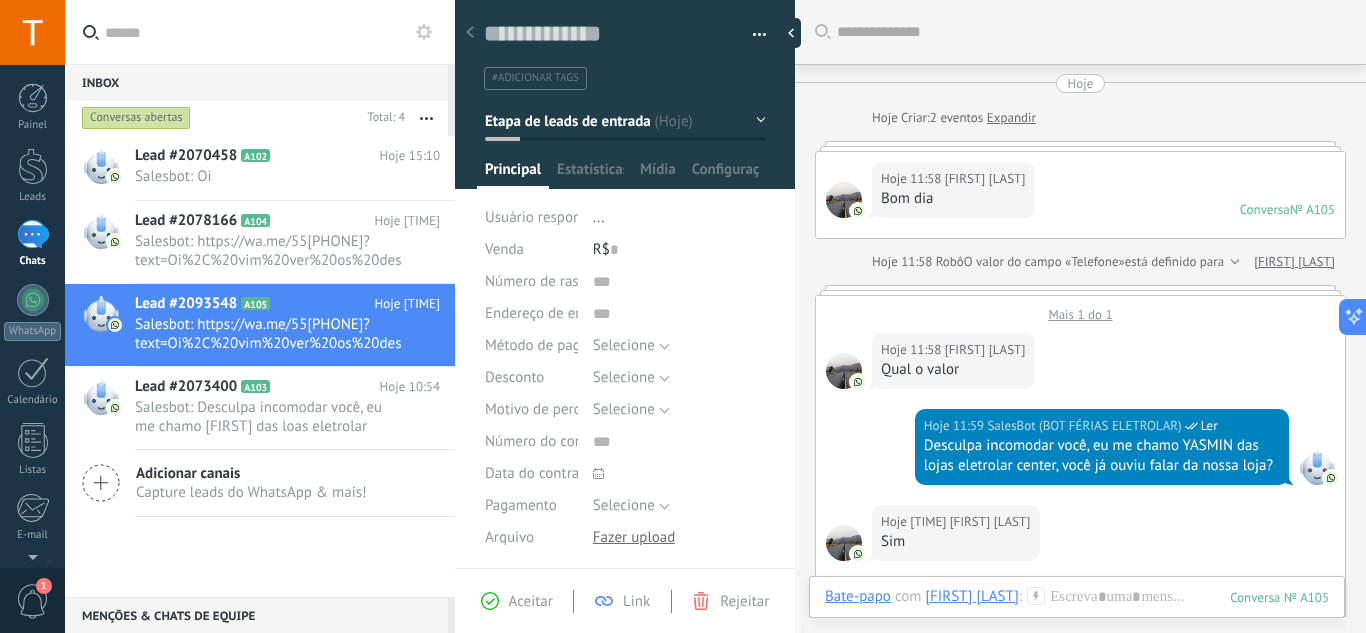 scroll, scrollTop: 30, scrollLeft: 0, axis: vertical 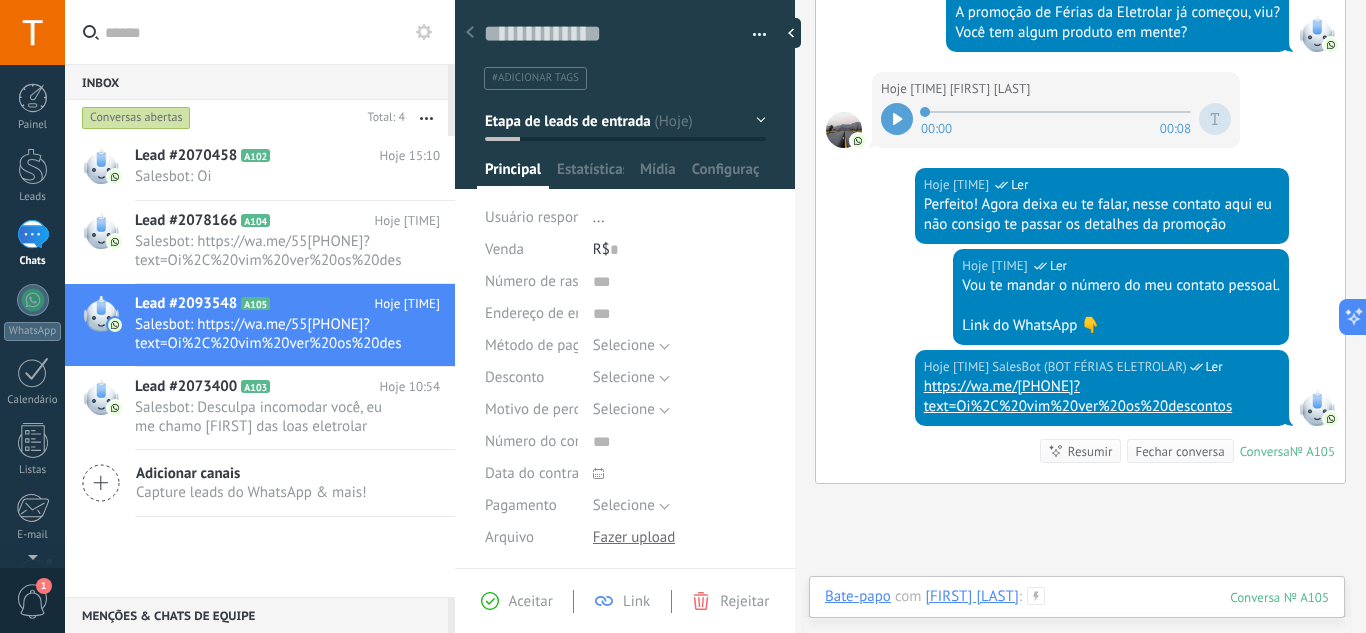 click at bounding box center (1077, 617) 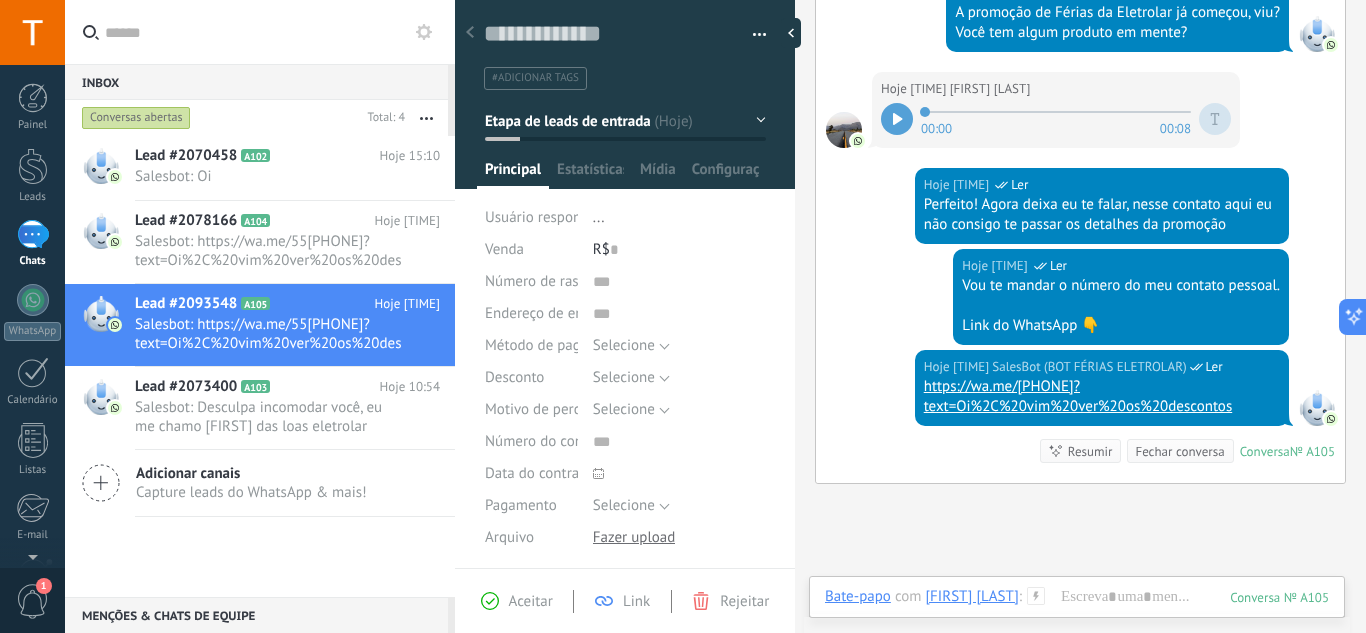 click on "Enviar Cancelar Rastrear cliques em links ? Reduzir links longos e rastrear cliques: quando habilitado, os URLs enviados serão substituídos por links de rastreamento. Uma vez clicado, um evento será registrado no feed do lead. Selecione abaixo quais fontes usam esse  em Configurações" at bounding box center [0, 0] 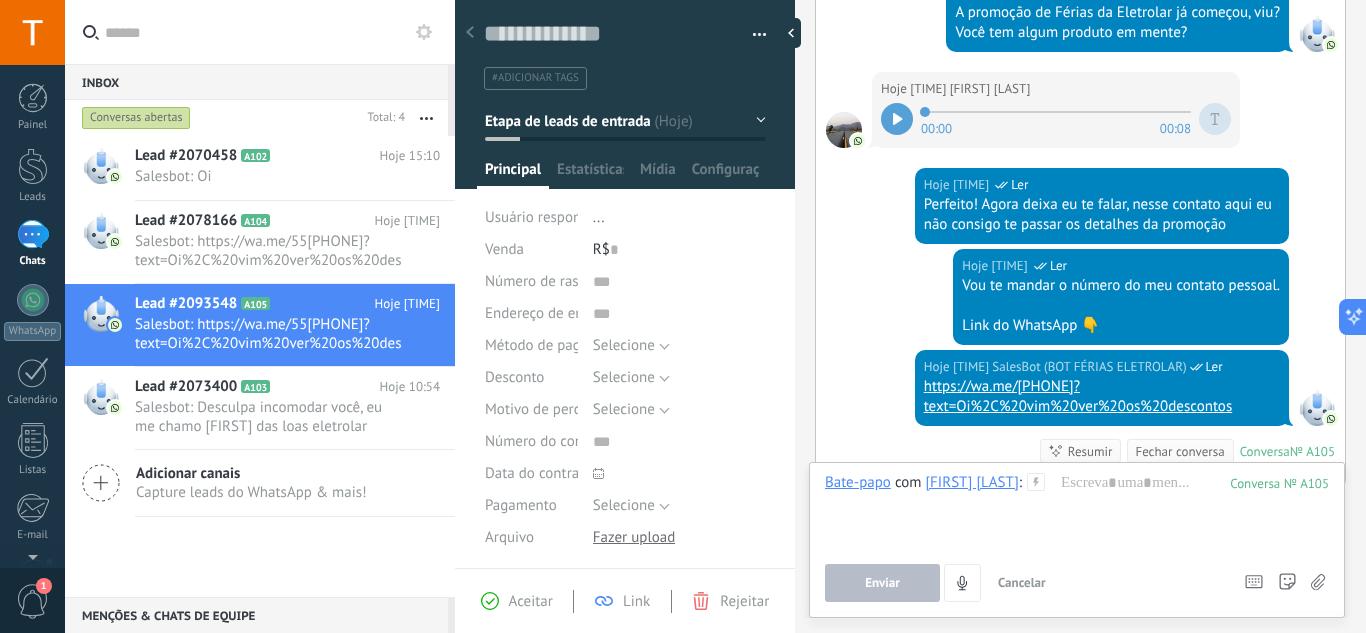 click on "Enviar Cancelar Rastrear cliques em links ? Reduzir links longos e rastrear cliques: quando habilitado, os URLs enviados serão substituídos por links de rastreamento. Uma vez clicado, um evento será registrado no feed do lead. Selecione abaixo quais fontes usam esse  em Configurações" at bounding box center (1025, 583) 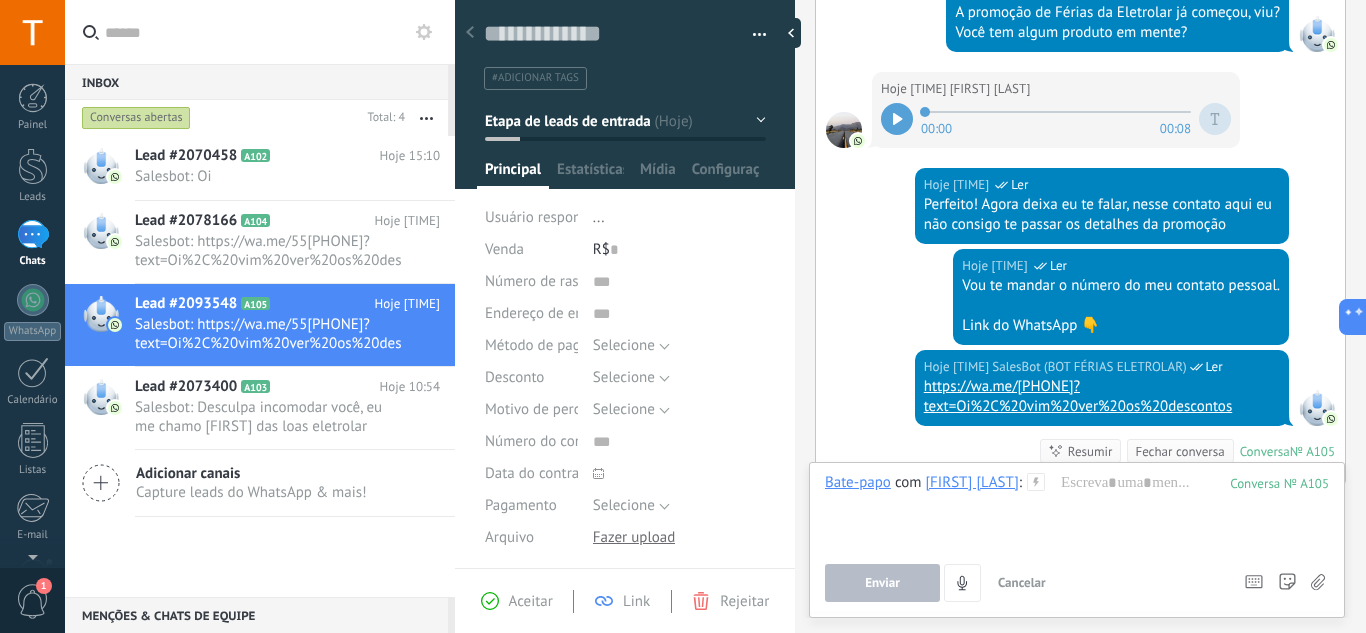 click on "Hoje 12:05 SalesBot (BOT FÉRIAS ELETROLAR)  Ler Vou te mandar o número do meu contato pessoal.   Link do WhatsApp 👇" at bounding box center (1080, 208) 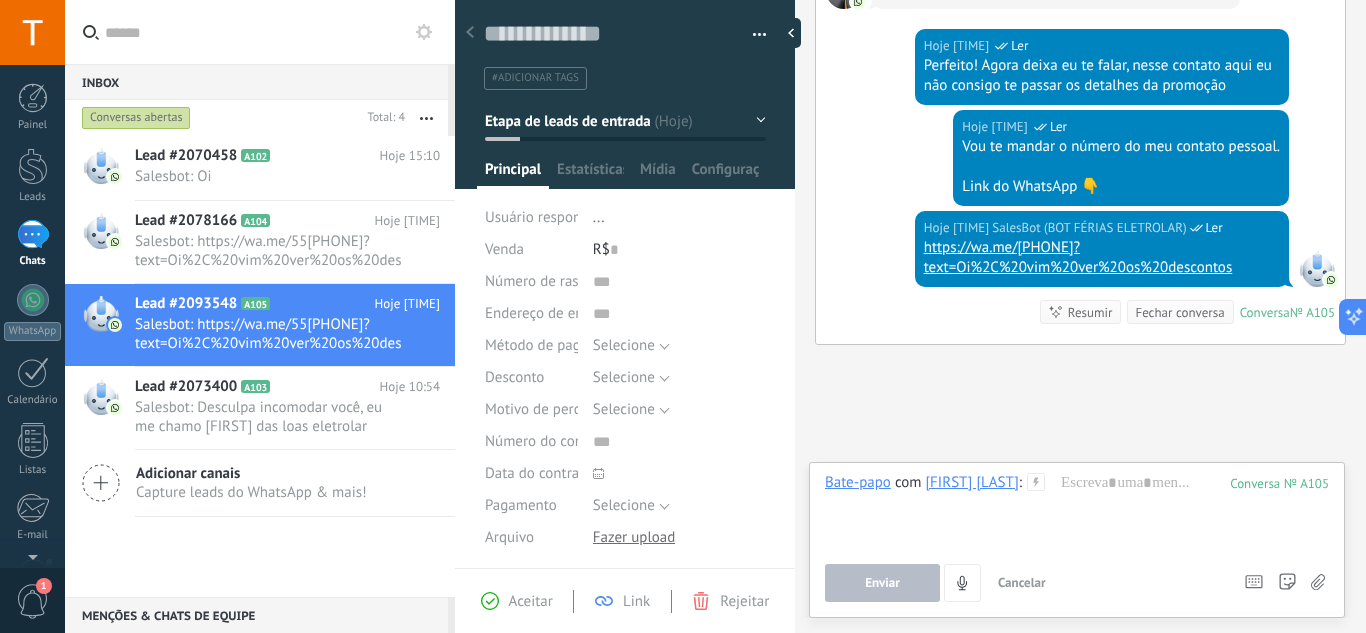 scroll, scrollTop: 977, scrollLeft: 0, axis: vertical 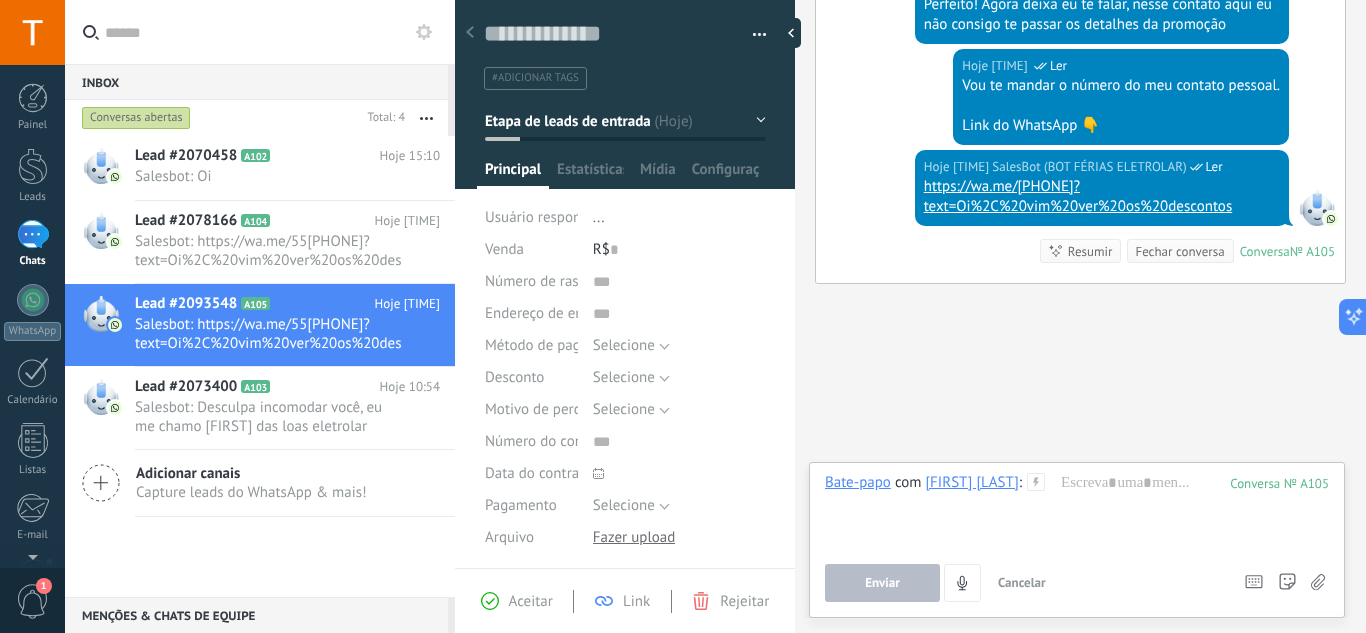 click on "Buscar Carregar mais Hoje Hoje Criar:  2  eventos   Expandir Hoje 11:58 Auricelia Pereira  Bom dia Conversa  № A105 Conversa № A105 Hoje 11:58 Robô  O valor do campo «Telefone»  está definido para «+559985509557» Auricelia Pereira Mais 1 do 1 Hoje 11:58 Auricelia Pereira  Qual o valor Hoje 11:59 SalesBot (BOT FÉRIAS ELETROLAR)  Ler Desculpa incomodar você, eu me chamo YASMIN das lojas eletrolar center, você já ouviu falar da nossa loja? Hoje 12:04 Auricelia Pereira  Sim Hoje 12:04 SalesBot (BOT FÉRIAS ELETROLAR)  Ler Perfeito! Deixa eu te falar... Hoje 12:04 Auricelia Pereira  00:00 00:07 Hoje 12:04 SalesBot (BOT FÉRIAS ELETROLAR)  Ler A promoção de Férias da Eletrolar já começou, viu? Você tem algum produto em mente? Hoje 12:04 Auricelia Pereira  00:00 00:08 Hoje 12:04 SalesBot (BOT FÉRIAS ELETROLAR)  Ler Perfeito! Agora deixa eu te falar, nesse contato aqui eu não consigo te passar os detalhes da promoção Hoje 12:05 SalesBot (BOT FÉRIAS ELETROLAR)  Ler   Hoje 12:05" at bounding box center [1080, -172] 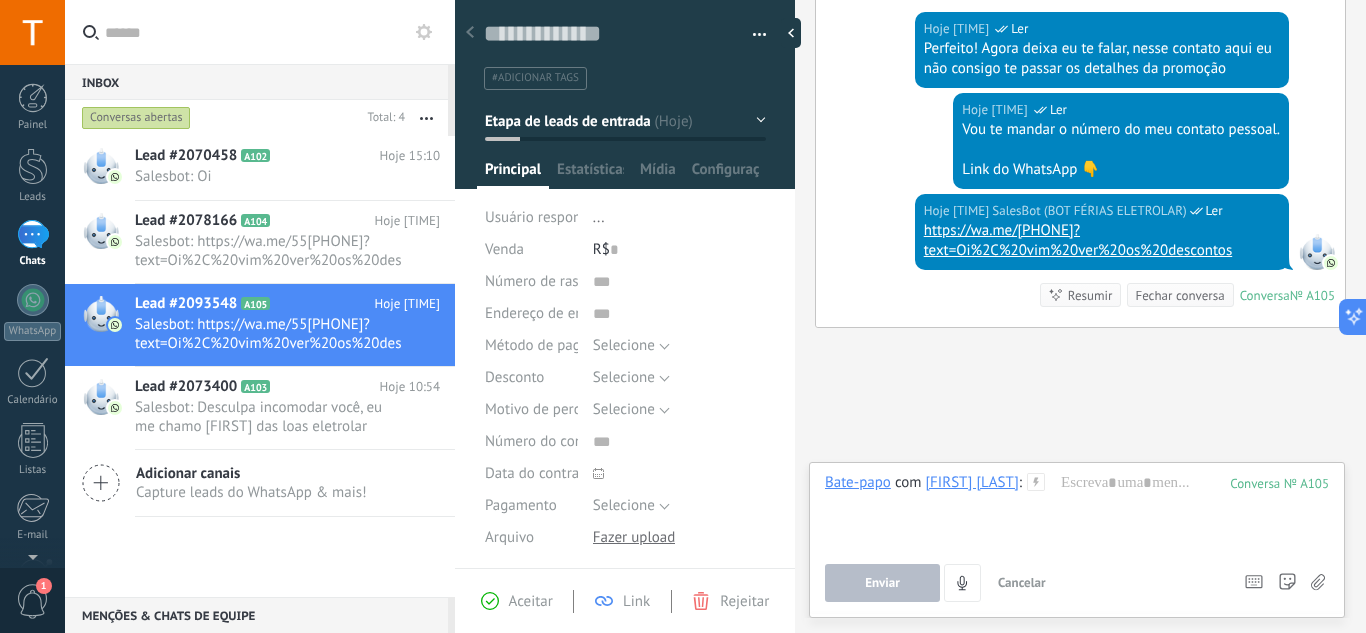 scroll, scrollTop: 877, scrollLeft: 0, axis: vertical 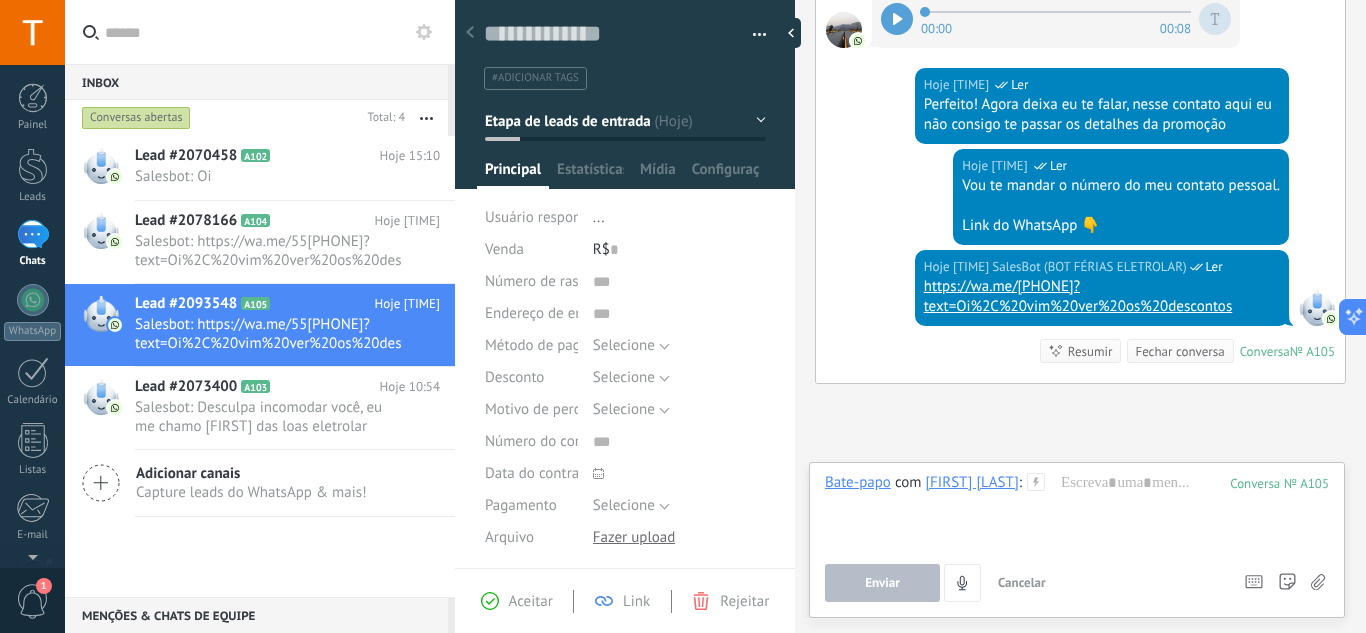 click on "Buscar Carregar mais Hoje Hoje Criar:  2  eventos   Expandir Hoje 11:58 Auricelia Pereira  Bom dia Conversa  № A105 Conversa № A105 Hoje 11:58 Robô  O valor do campo «Telefone»  está definido para «+559985509557» Auricelia Pereira Mais 1 do 1 Hoje 11:58 Auricelia Pereira  Qual o valor Hoje 11:59 SalesBot (BOT FÉRIAS ELETROLAR)  Ler Desculpa incomodar você, eu me chamo YASMIN das lojas eletrolar center, você já ouviu falar da nossa loja? Hoje 12:04 Auricelia Pereira  Sim Hoje 12:04 SalesBot (BOT FÉRIAS ELETROLAR)  Ler Perfeito! Deixa eu te falar... Hoje 12:04 Auricelia Pereira  00:00 00:07 Hoje 12:04 SalesBot (BOT FÉRIAS ELETROLAR)  Ler A promoção de Férias da Eletrolar já começou, viu? Você tem algum produto em mente? Hoje 12:04 Auricelia Pereira  00:00 00:08 Hoje 12:04 SalesBot (BOT FÉRIAS ELETROLAR)  Ler Perfeito! Agora deixa eu te falar, nesse contato aqui eu não consigo te passar os detalhes da promoção Hoje 12:05 SalesBot (BOT FÉRIAS ELETROLAR)  Ler   Hoje 12:05" at bounding box center (1080, -72) 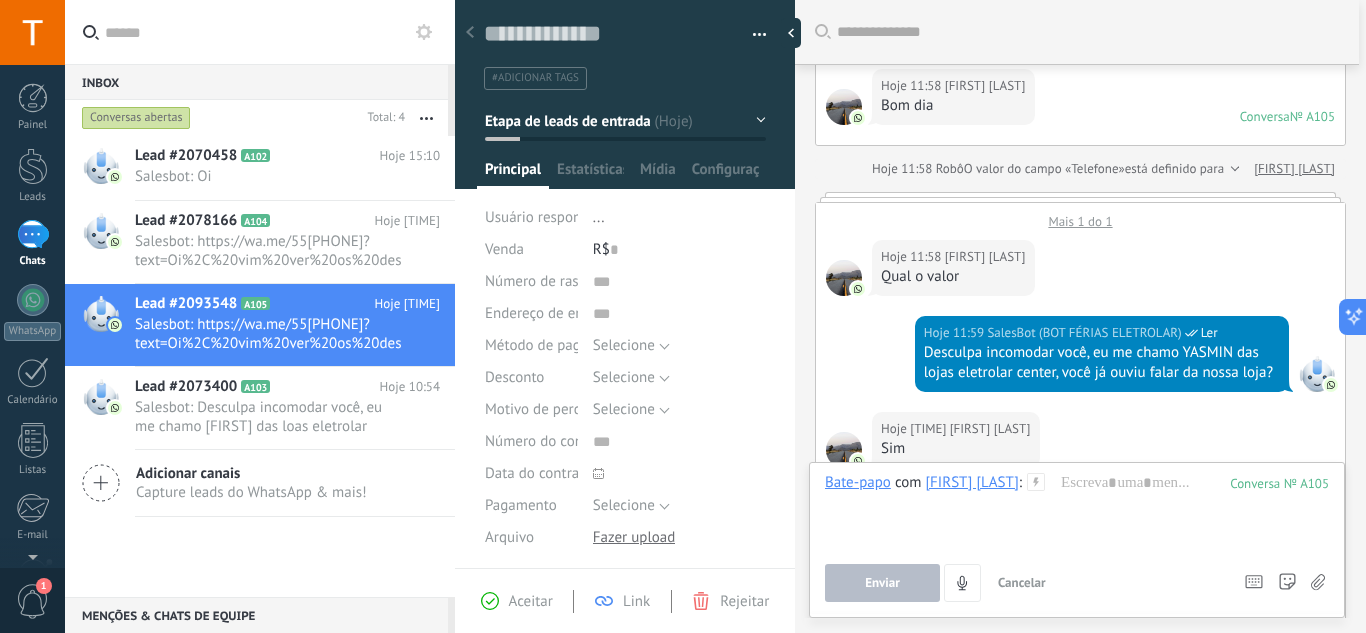 scroll, scrollTop: 0, scrollLeft: 0, axis: both 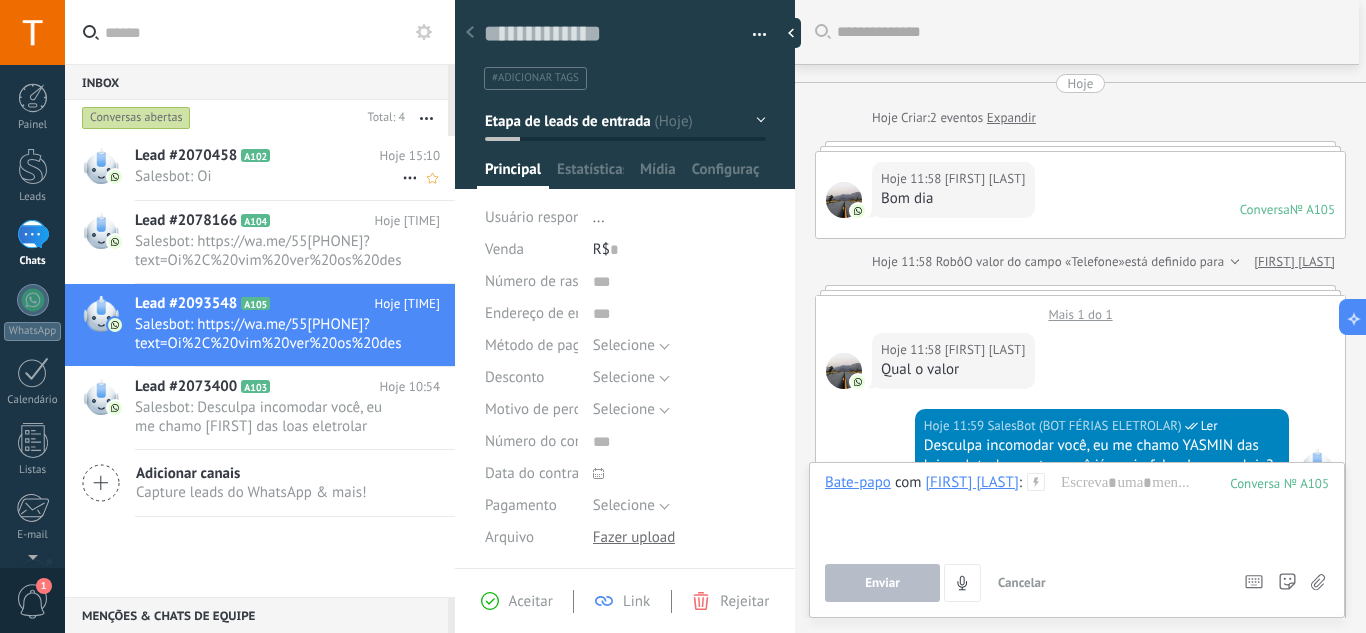 click on "Salesbot: Oi" at bounding box center [268, 176] 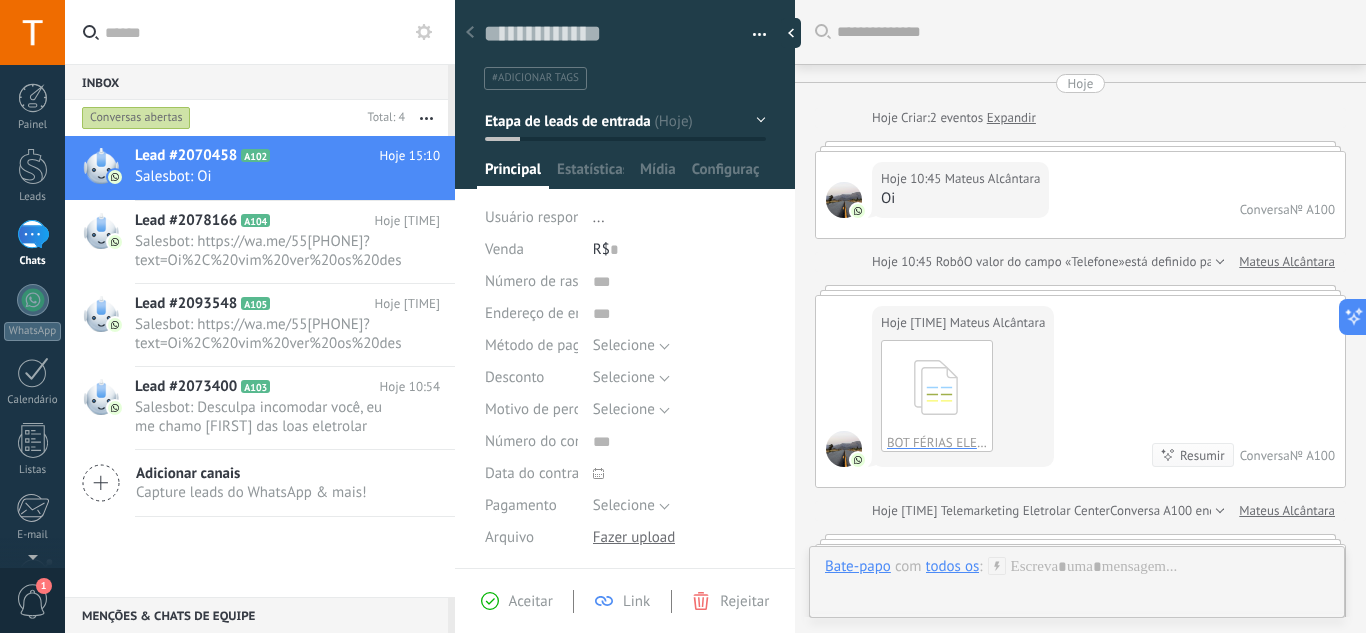 scroll, scrollTop: 30, scrollLeft: 0, axis: vertical 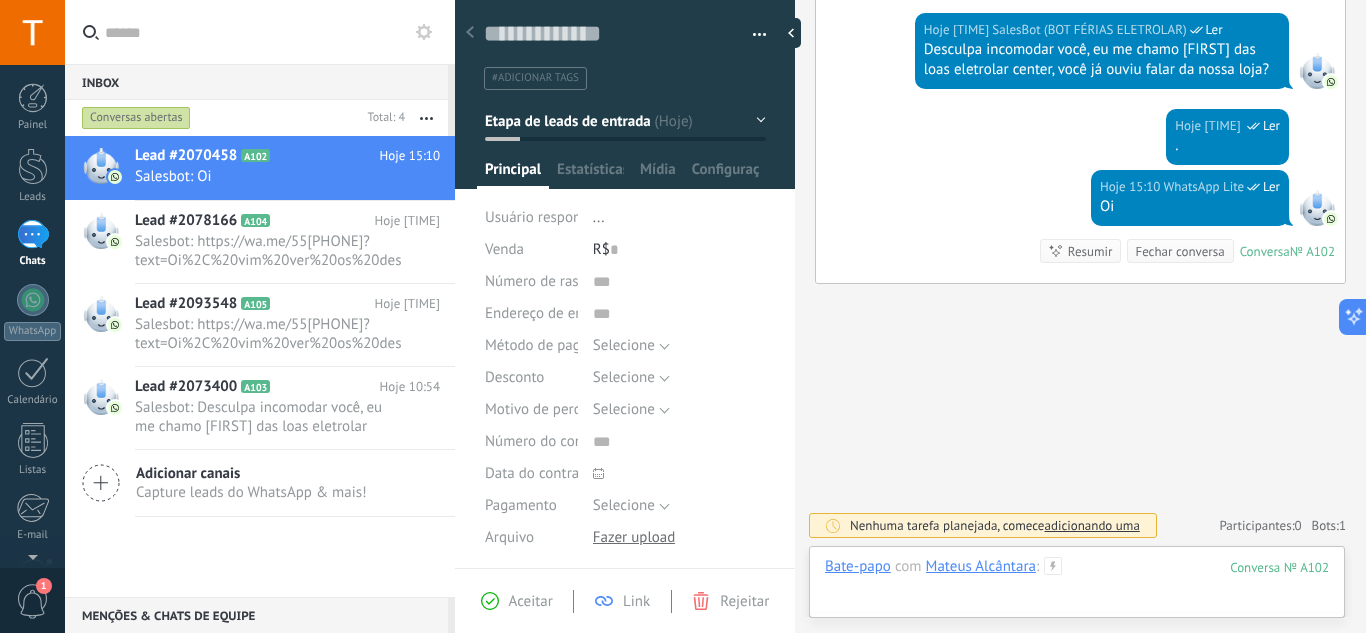 click at bounding box center (1077, 587) 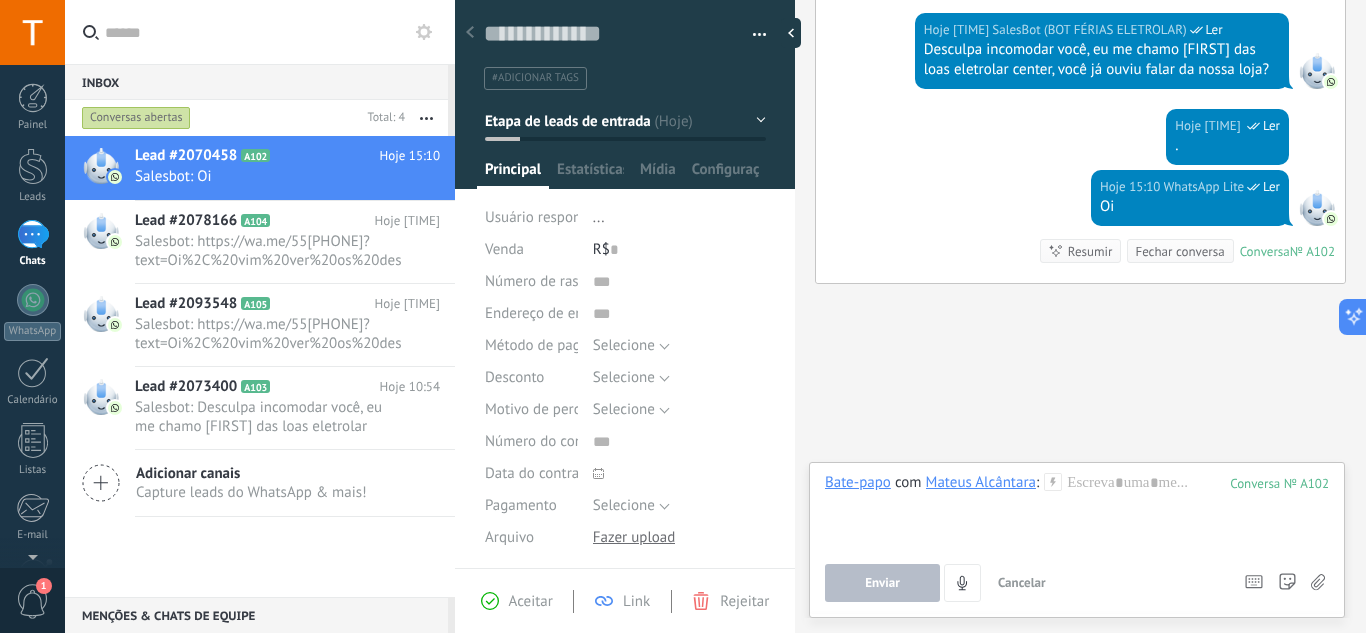 drag, startPoint x: 1021, startPoint y: 578, endPoint x: 1114, endPoint y: 584, distance: 93.193344 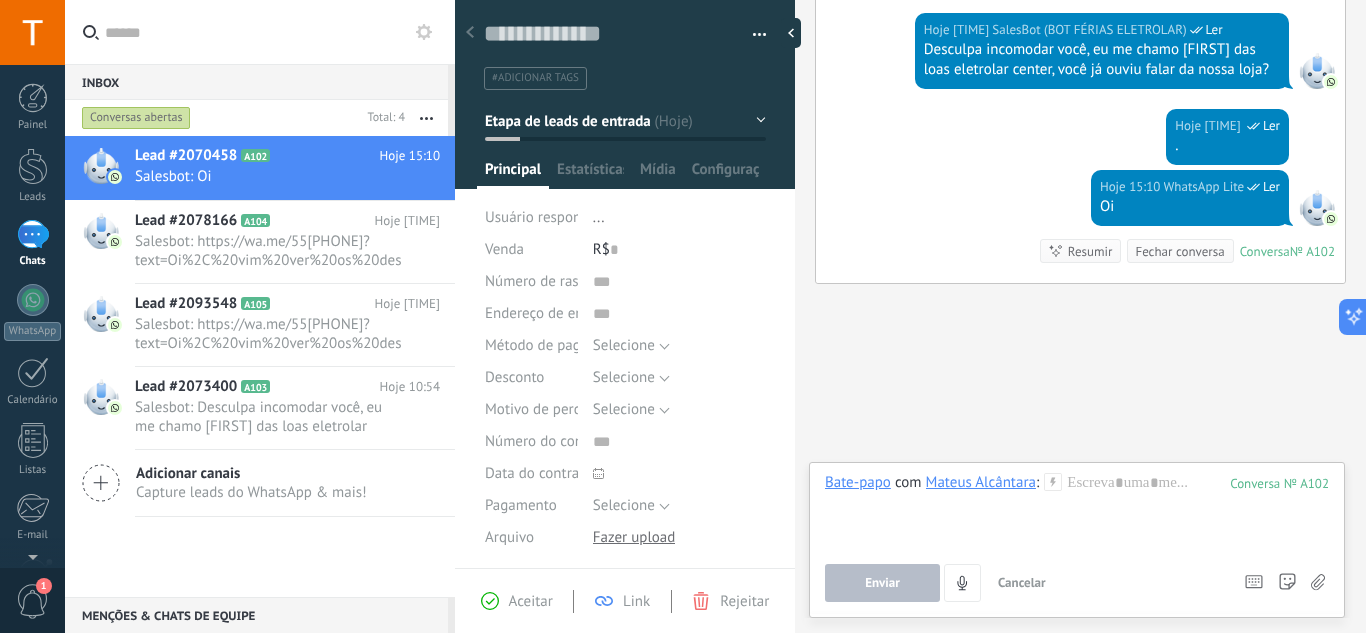 click at bounding box center [1287, 581] 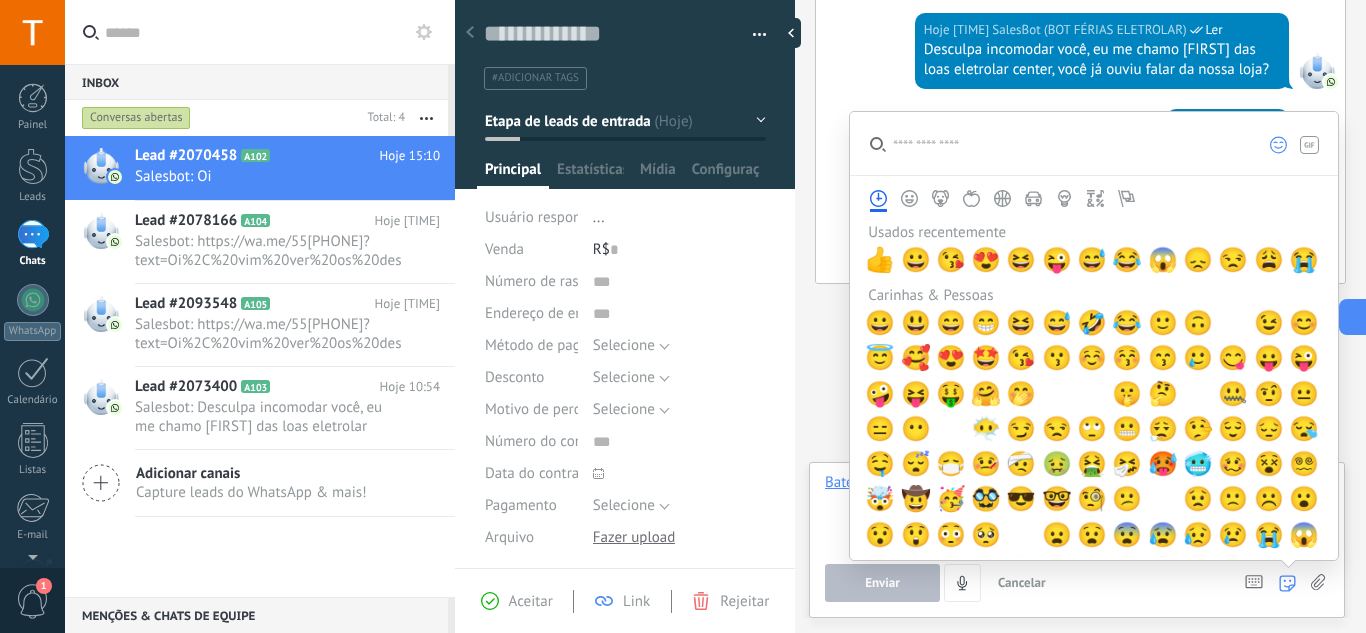 click on "Enviar Cancelar Rastrear cliques em links ? Reduzir links longos e rastrear cliques: quando habilitado, os URLs enviados serão substituídos por links de rastreamento. Uma vez clicado, um evento será registrado no feed do lead. Selecione abaixo quais fontes usam esse  em Configurações" at bounding box center [1025, 583] 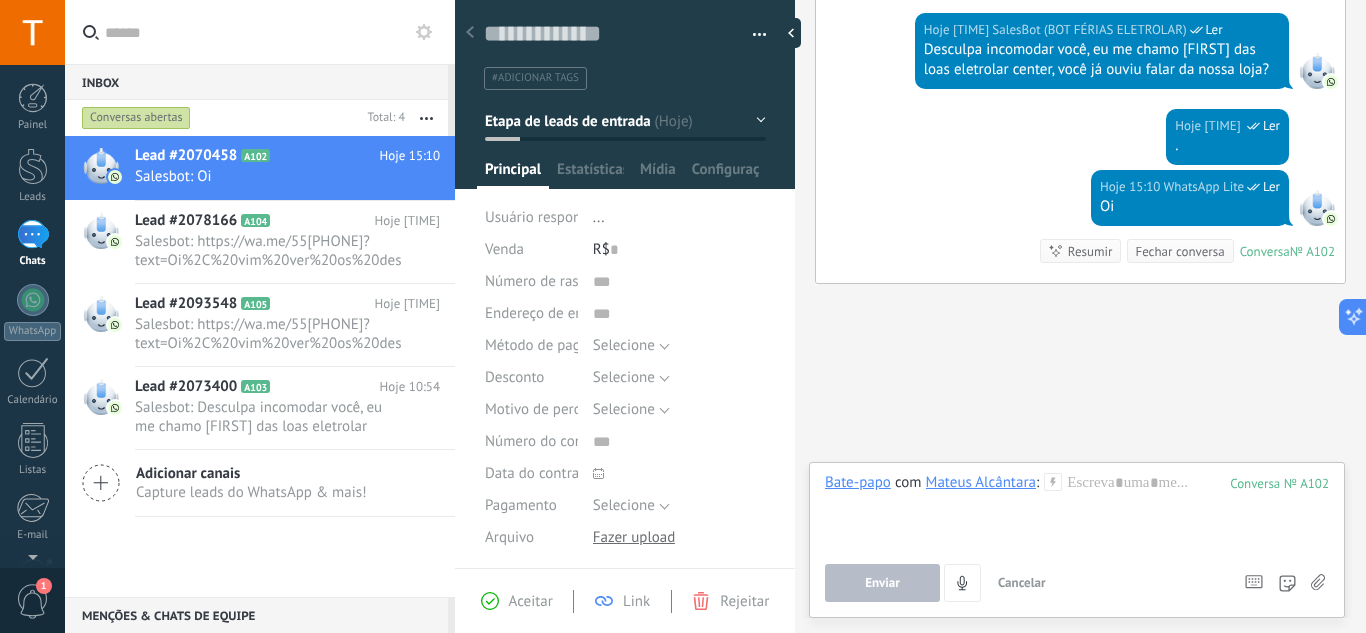 click on "Enviar Cancelar Rastrear cliques em links ? Reduzir links longos e rastrear cliques: quando habilitado, os URLs enviados serão substituídos por links de rastreamento. Uma vez clicado, um evento será registrado no feed do lead. Selecione abaixo quais fontes usam esse  em Configurações" at bounding box center [1025, 583] 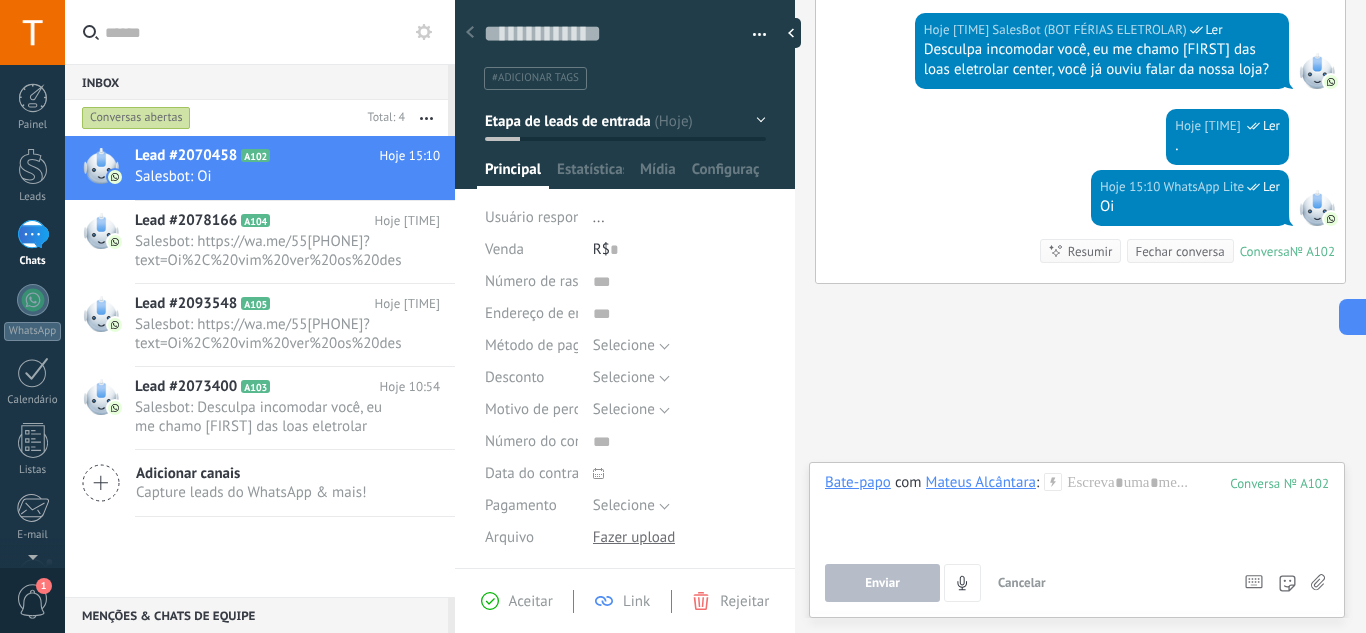 drag, startPoint x: 1023, startPoint y: 580, endPoint x: 1162, endPoint y: 405, distance: 223.48602 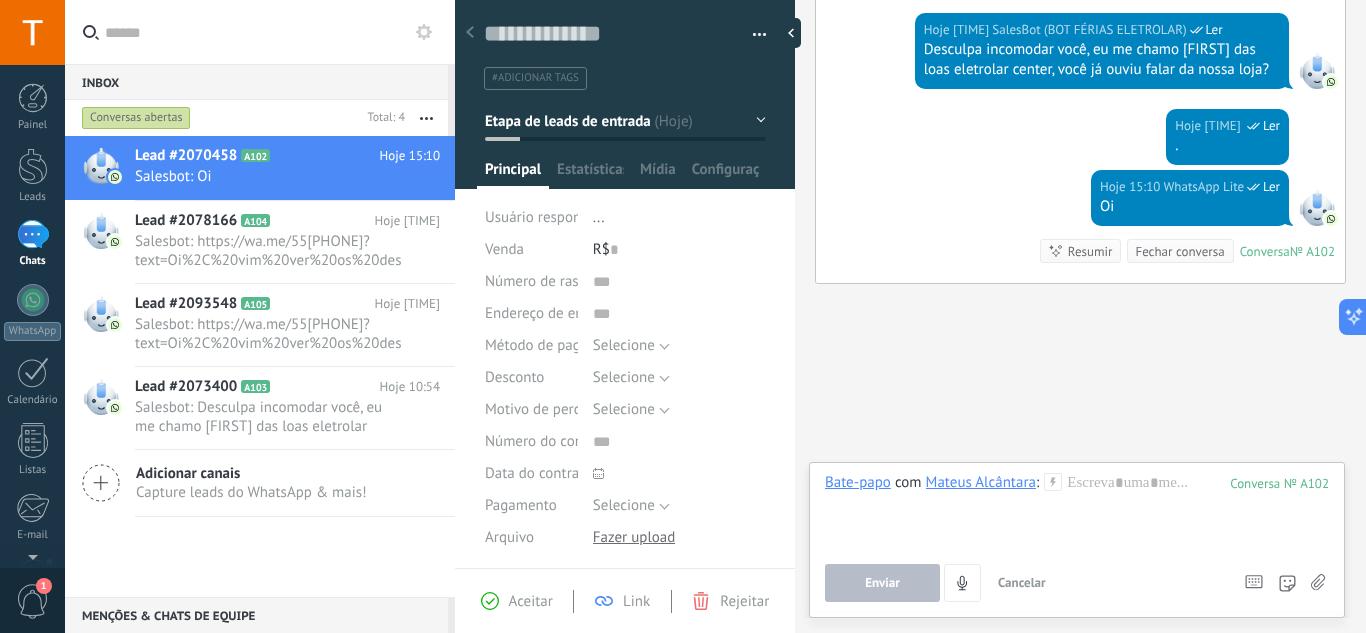 click on "Buscar Carregar mais Hoje Hoje Criar:  2  eventos   Expandir Hoje 10:45 Mateus Alcântara  Oi Conversa  № A100 Hoje 10:45 Robô  O valor do campo «Telefone»  está definido para «+559985340165» Mateus Alcântara Hoje 10:46 Mateus Alcântara  BOT FÉRIAS ELETROLAR.json Download Resumir Resumir Conversa  № A100 Hoje 10:48 Telemarketing Eletrolar Center  Conversa A100 encerrada Mateus Alcântara Hoje 10:48 Mateus Alcântara  Oi Resumir Resumir Conversa  № A101 Hoje 10:51 Telemarketing Eletrolar Center  Conversa A101 encerrada Mateus Alcântara Hoje 10:51 Mateus Alcântara  Oi Hoje 10:52 SalesBot (BOT FÉRIAS ELETROLAR)  Ler Desculpa incomodar você, eu me chamo YASMIN das loas eletrolar center, você já ouviu falar da nossa loja? Hoje 15:09 WhatsApp Lite  Ler . Hoje 15:10 WhatsApp Lite  Ler Oi Conversa  № A102 Conversa № A102 Resumir Resumir Fechar conversa Hoje 15:10 SalesBot: Oi Conversa № A102 Nenhuma tarefa planejada, comece   adicionando uma  Participantes:  0 Bots:  1" at bounding box center (1080, -65) 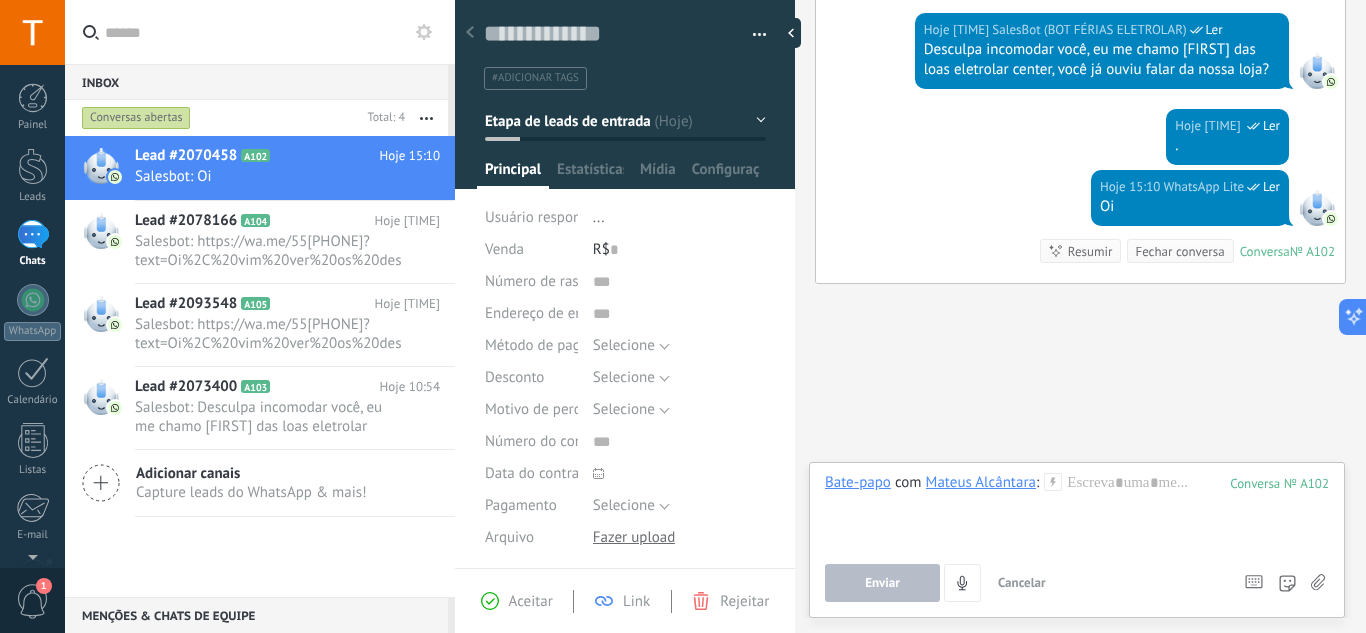 click on "Buscar Carregar mais Hoje Hoje Criar:  2  eventos   Expandir Hoje 10:45 Mateus Alcântara  Oi Conversa  № A100 Hoje 10:45 Robô  O valor do campo «Telefone»  está definido para «+559985340165» Mateus Alcântara Hoje 10:46 Mateus Alcântara  BOT FÉRIAS ELETROLAR.json Download Resumir Resumir Conversa  № A100 Hoje 10:48 Telemarketing Eletrolar Center  Conversa A100 encerrada Mateus Alcântara Hoje 10:48 Mateus Alcântara  Oi Resumir Resumir Conversa  № A101 Hoje 10:51 Telemarketing Eletrolar Center  Conversa A101 encerrada Mateus Alcântara Hoje 10:51 Mateus Alcântara  Oi Hoje 10:52 SalesBot (BOT FÉRIAS ELETROLAR)  Ler Desculpa incomodar você, eu me chamo YASMIN das loas eletrolar center, você já ouviu falar da nossa loja? Hoje 15:09 WhatsApp Lite  Ler . Hoje 15:10 WhatsApp Lite  Ler Oi Conversa  № A102 Conversa № A102 Resumir Resumir Fechar conversa Hoje 15:10 SalesBot: Oi Conversa № A102 Nenhuma tarefa planejada, comece   adicionando uma  Participantes:  0 Bots:  1" at bounding box center [1080, -65] 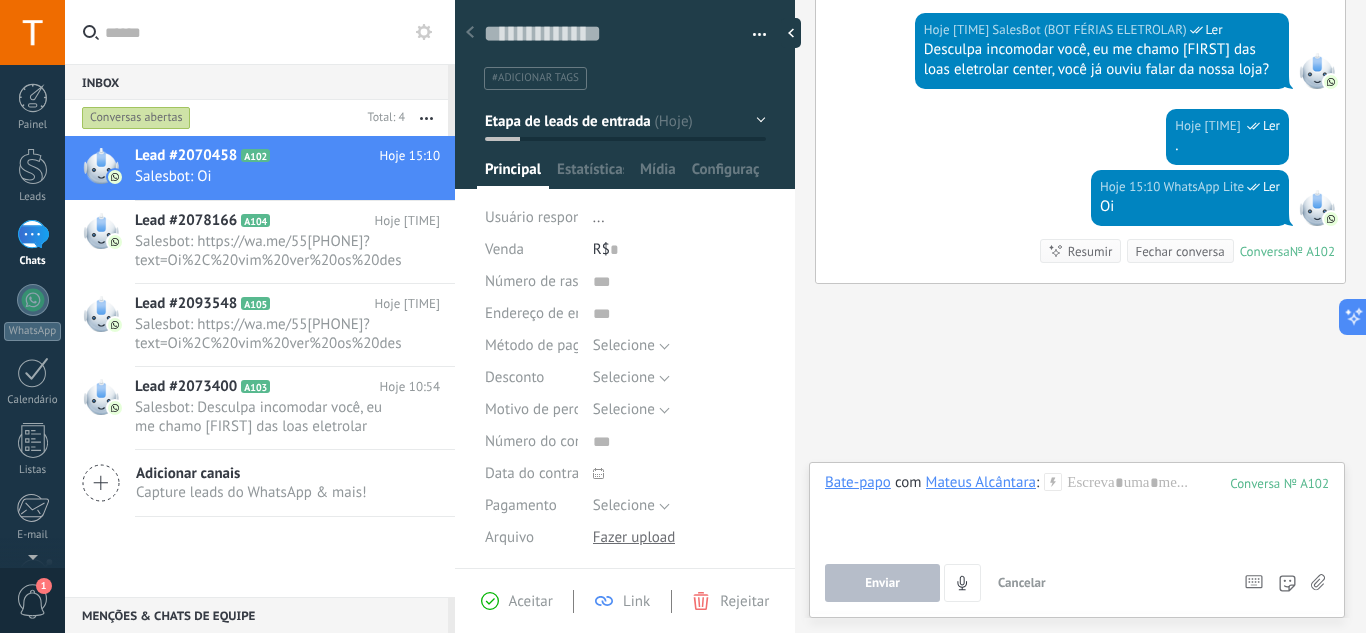 click on "Buscar Carregar mais Hoje Hoje Criar:  2  eventos   Expandir Hoje 10:45 Mateus Alcântara  Oi Conversa  № A100 Hoje 10:45 Robô  O valor do campo «Telefone»  está definido para «+559985340165» Mateus Alcântara Hoje 10:46 Mateus Alcântara  BOT FÉRIAS ELETROLAR.json Download Resumir Resumir Conversa  № A100 Hoje 10:48 Telemarketing Eletrolar Center  Conversa A100 encerrada Mateus Alcântara Hoje 10:48 Mateus Alcântara  Oi Resumir Resumir Conversa  № A101 Hoje 10:51 Telemarketing Eletrolar Center  Conversa A101 encerrada Mateus Alcântara Hoje 10:51 Mateus Alcântara  Oi Hoje 10:52 SalesBot (BOT FÉRIAS ELETROLAR)  Ler Desculpa incomodar você, eu me chamo YASMIN das loas eletrolar center, você já ouviu falar da nossa loja? Hoje 15:09 WhatsApp Lite  Ler . Hoje 15:10 WhatsApp Lite  Ler Oi Conversa  № A102 Conversa № A102 Resumir Resumir Fechar conversa Hoje 15:10 SalesBot: Oi Conversa № A102 Nenhuma tarefa planejada, comece   adicionando uma  Participantes:  0 Bots:  1" at bounding box center (1080, -65) 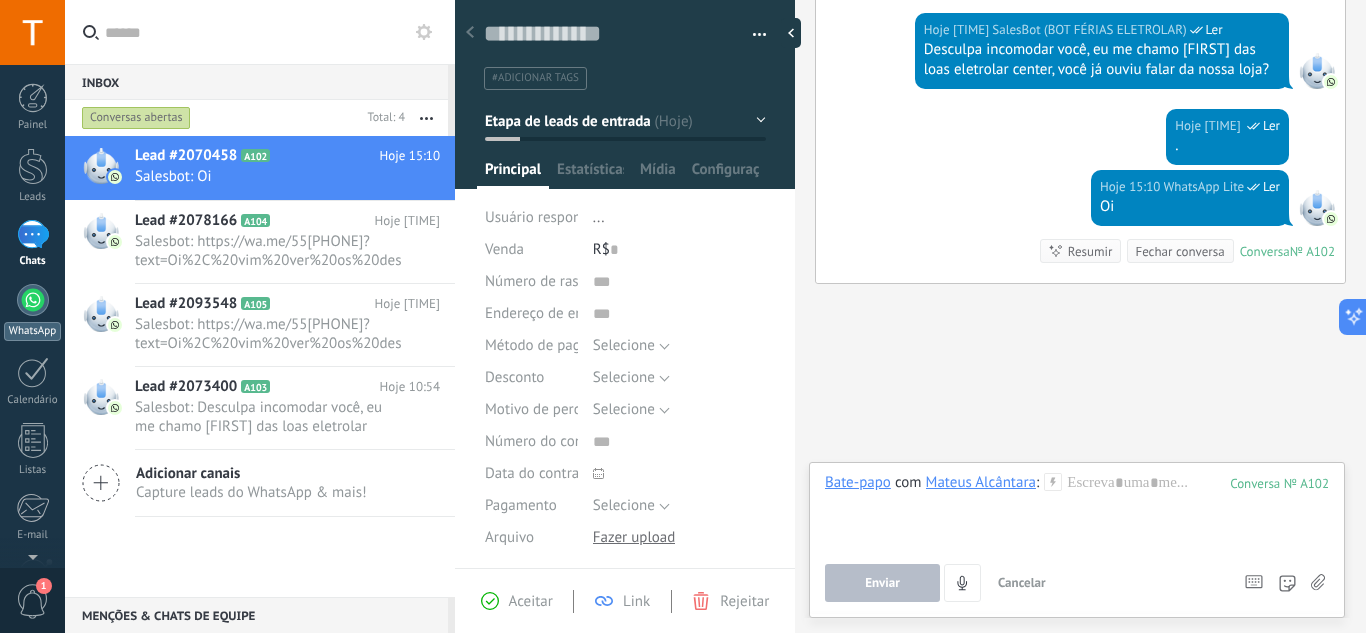 click at bounding box center (33, 300) 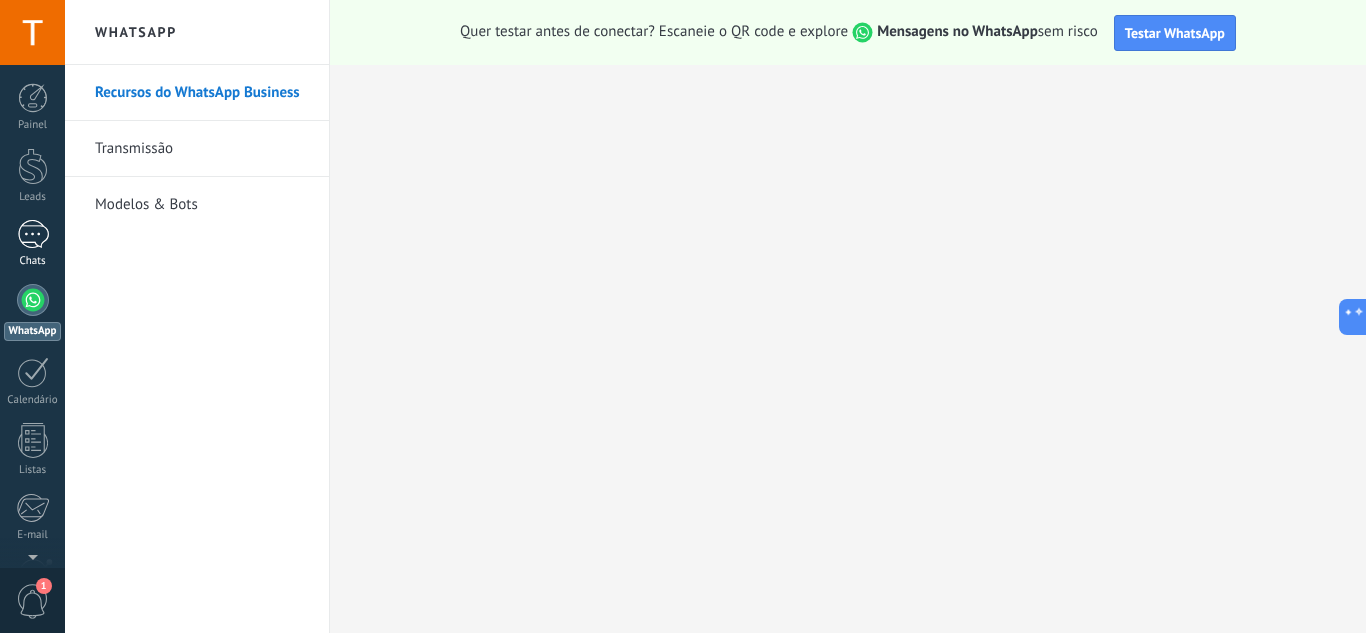 click at bounding box center [33, 234] 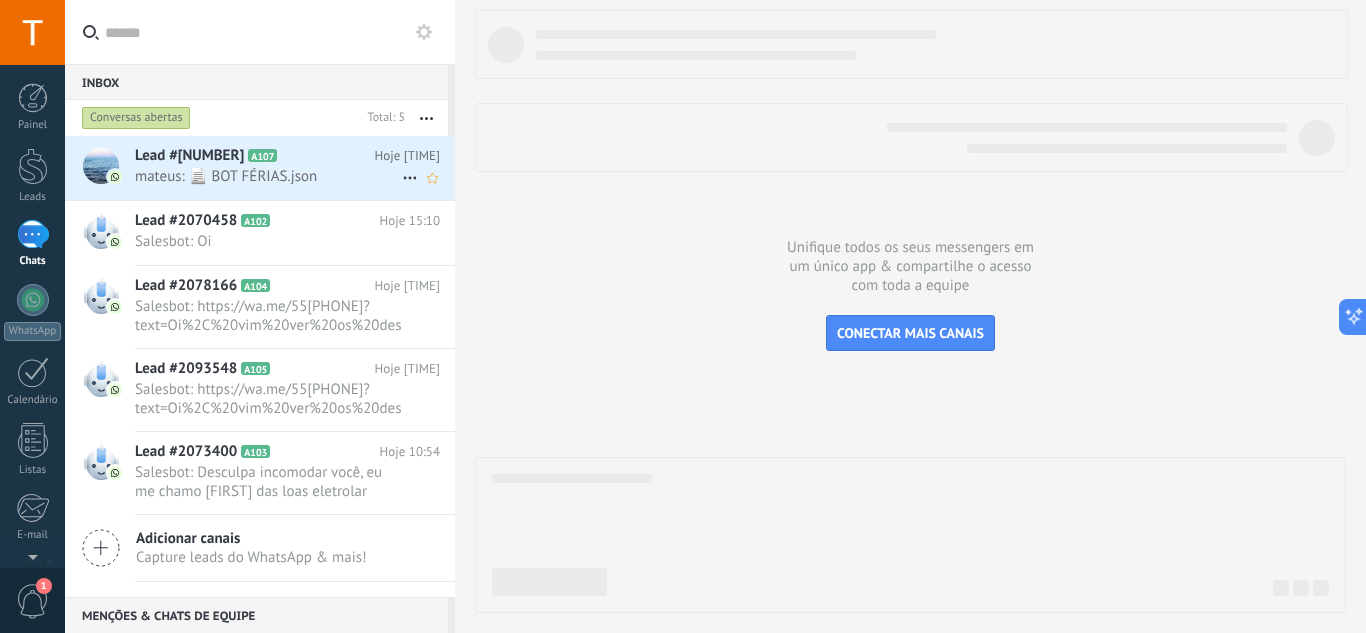 click on "Lead #2199164
A107
Hoje 15:19
mateus: 📄 BOT FÉRIAS.json" at bounding box center [295, 167] 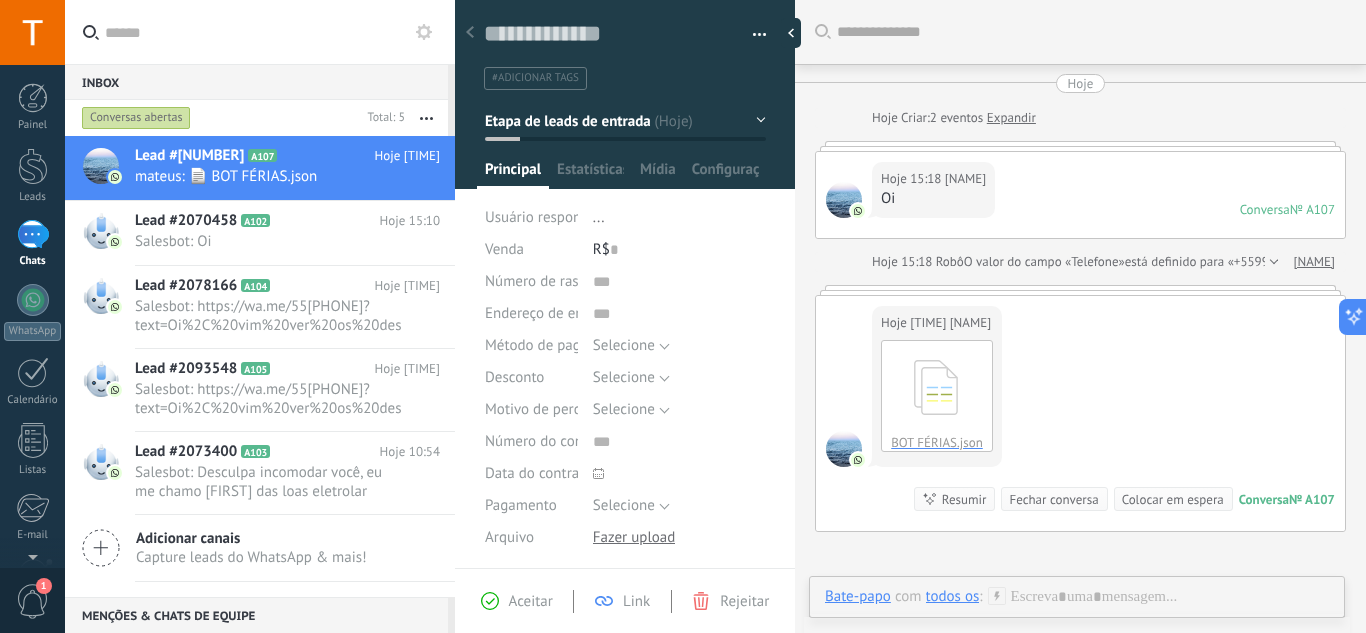 scroll, scrollTop: 30, scrollLeft: 0, axis: vertical 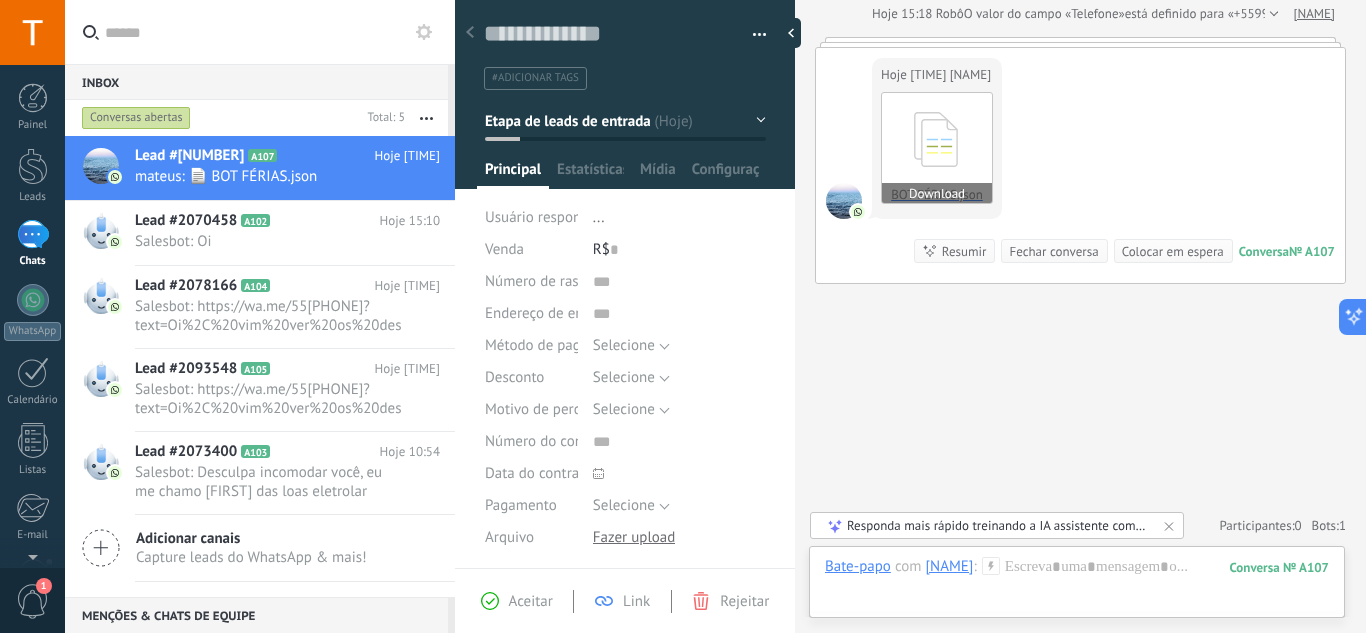 click at bounding box center (937, 139) 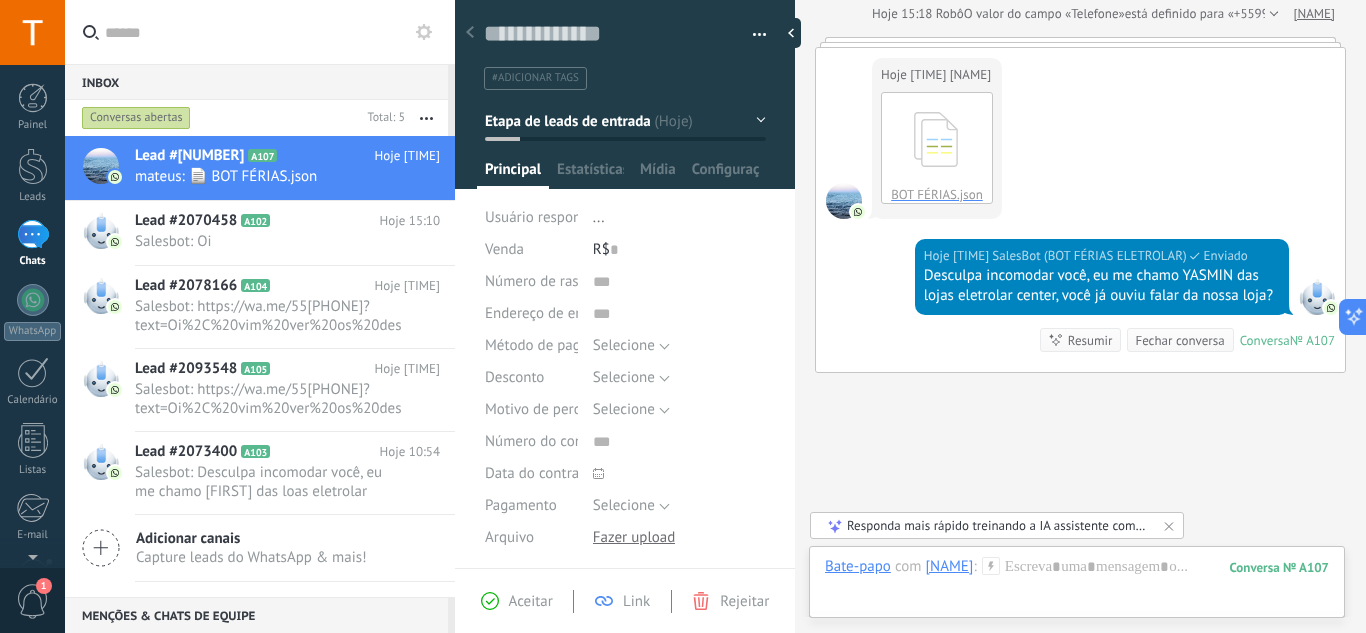scroll, scrollTop: 337, scrollLeft: 0, axis: vertical 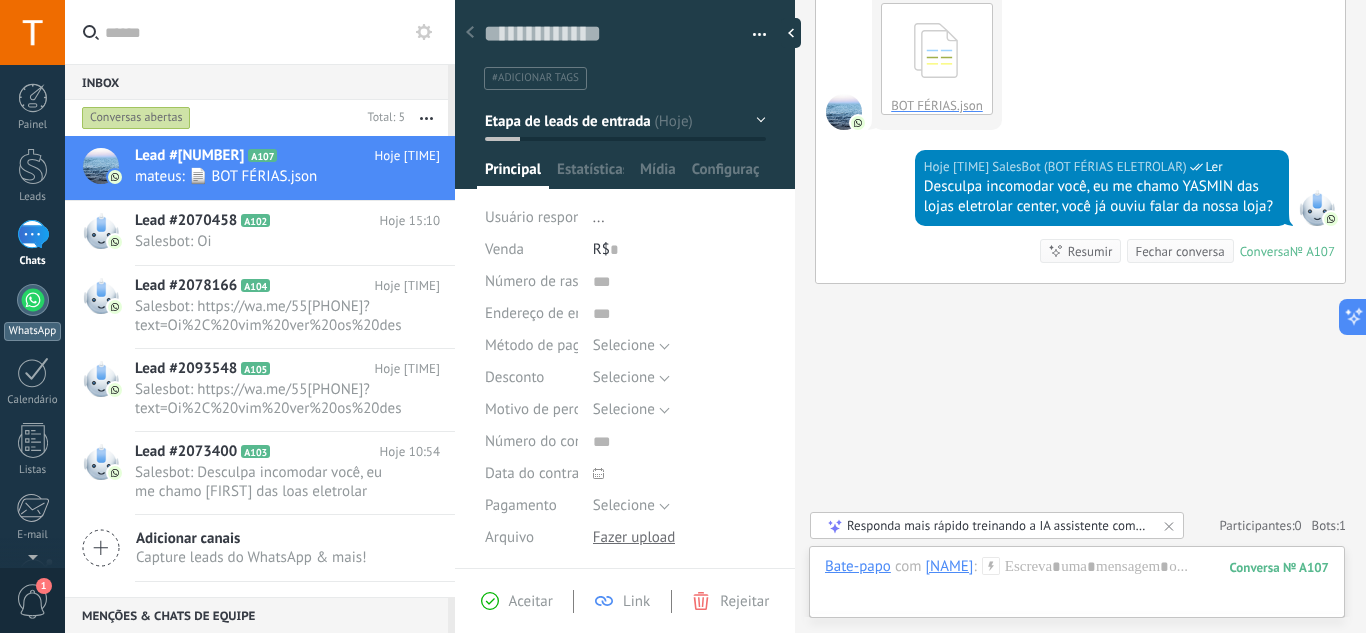 click on "WhatsApp" at bounding box center [32, 331] 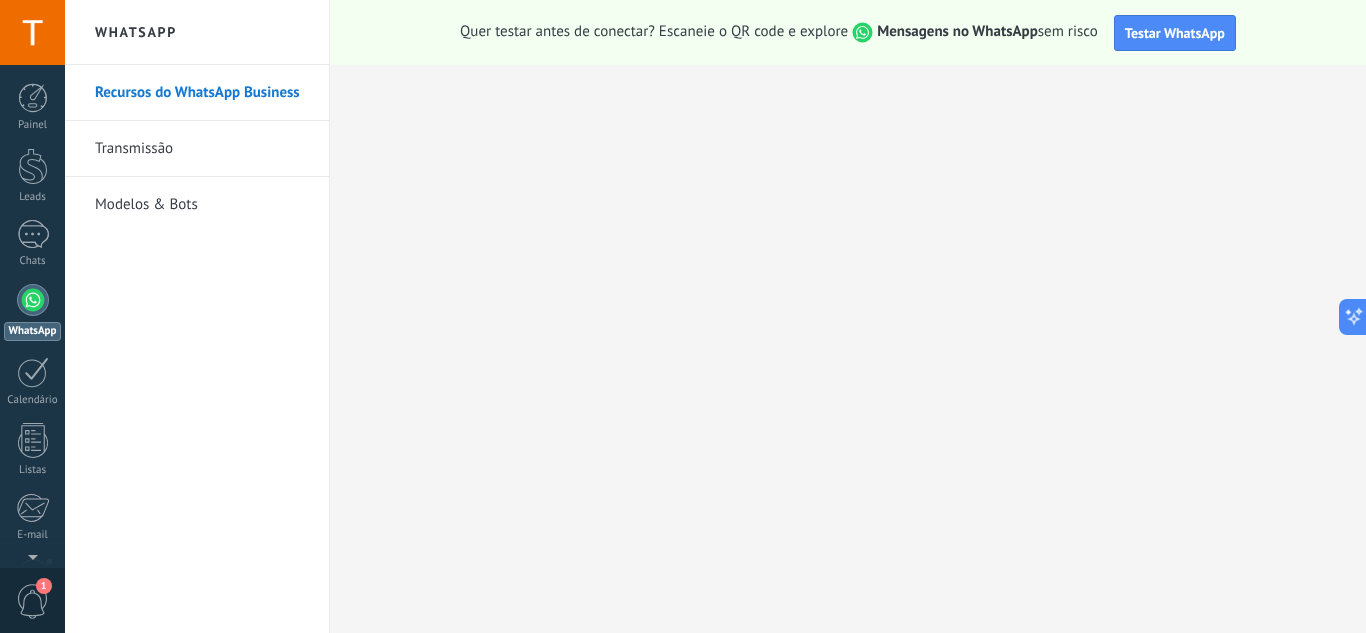 click on "Modelos & Bots" at bounding box center (202, 205) 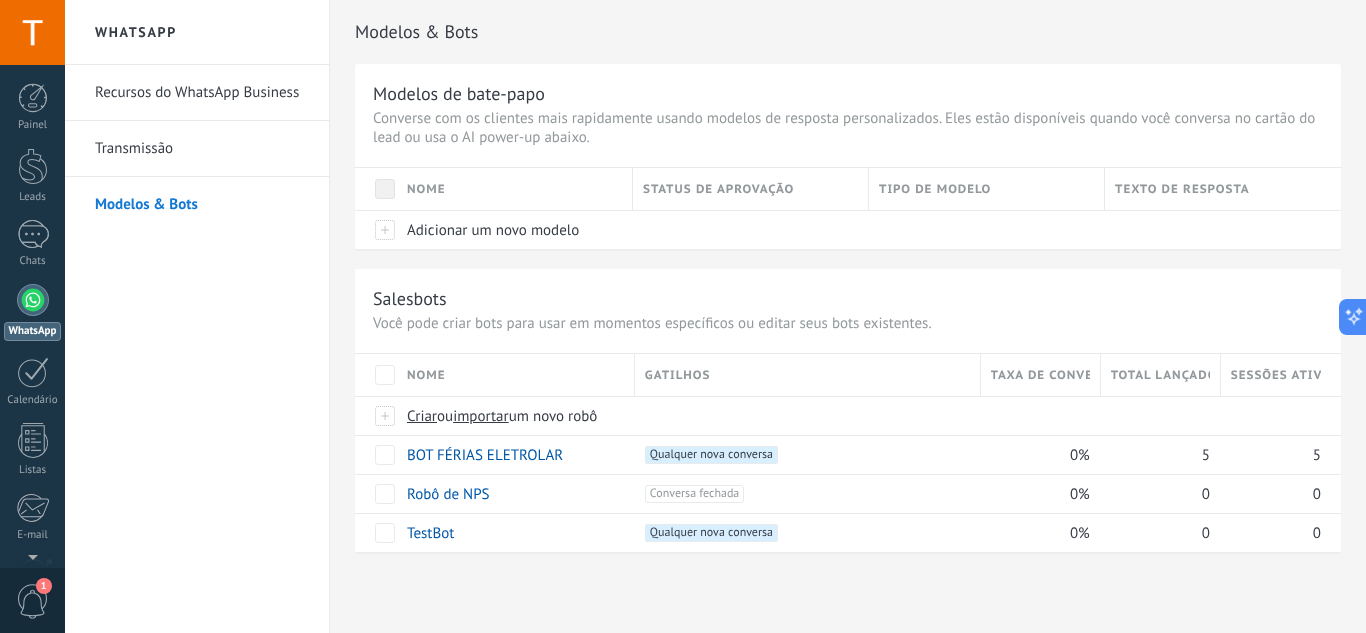 click on "Modelos & Bots" at bounding box center [202, 205] 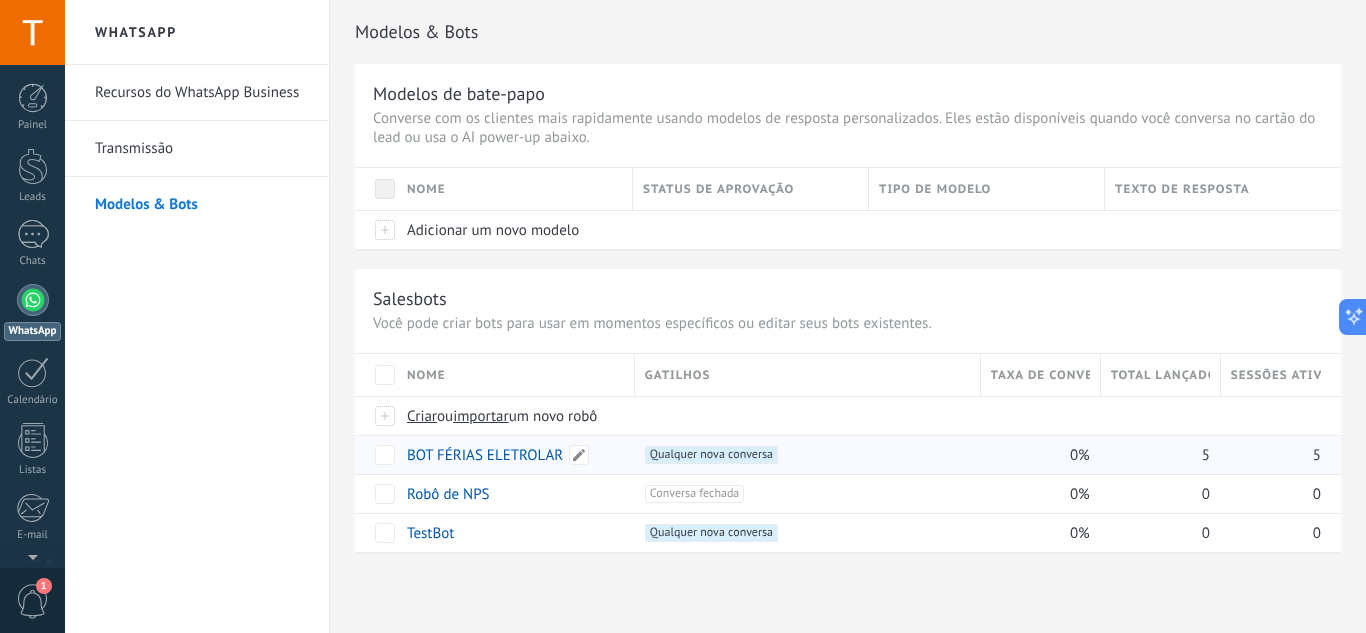 click on "BOT FÉRIAS ELETROLAR" at bounding box center (485, 455) 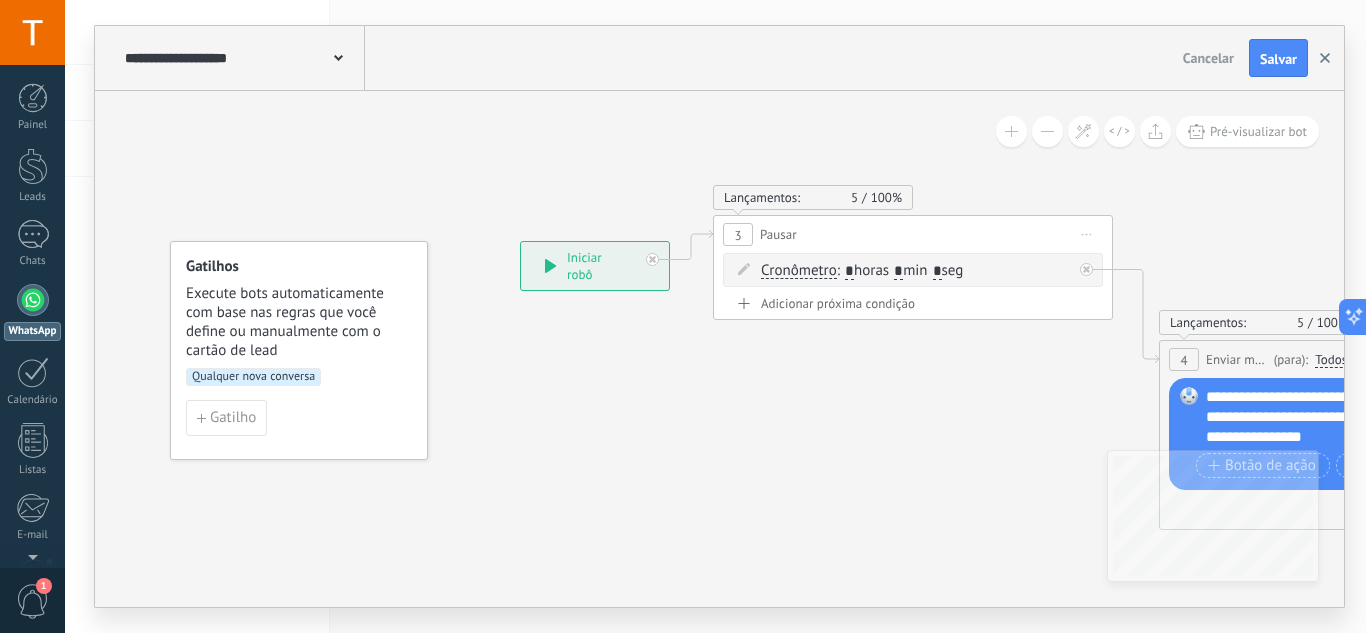 click at bounding box center (1325, 58) 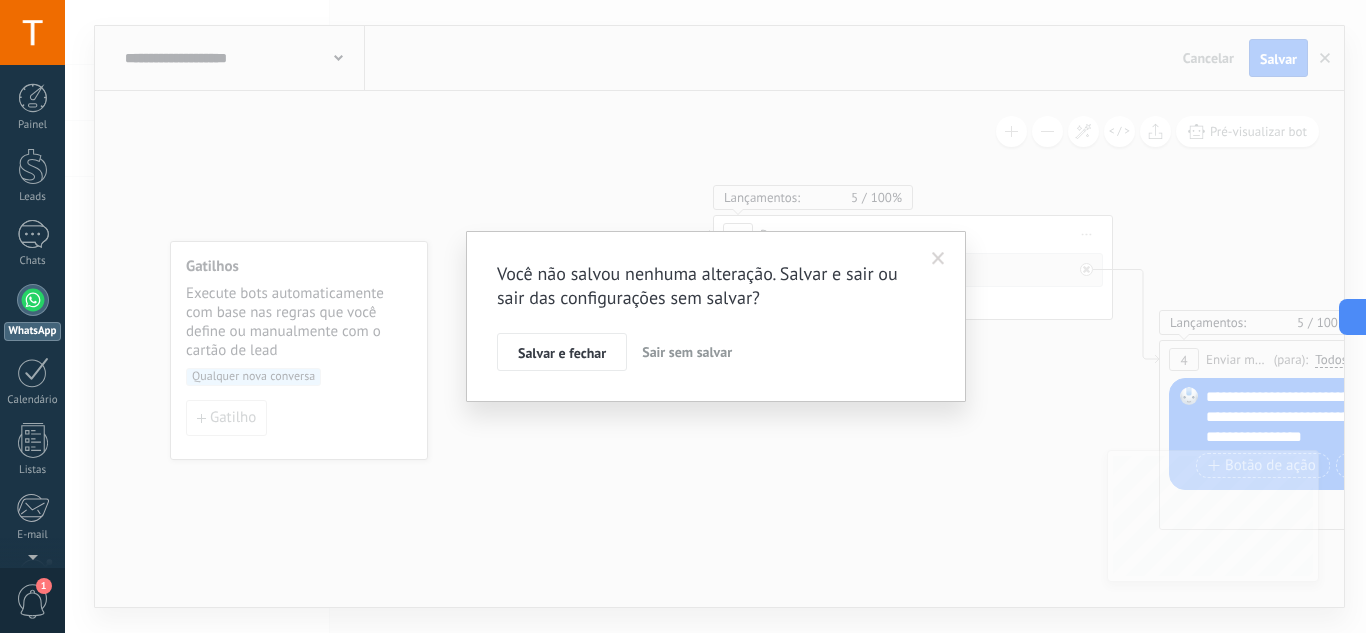 click on "Sair sem salvar" at bounding box center [687, 352] 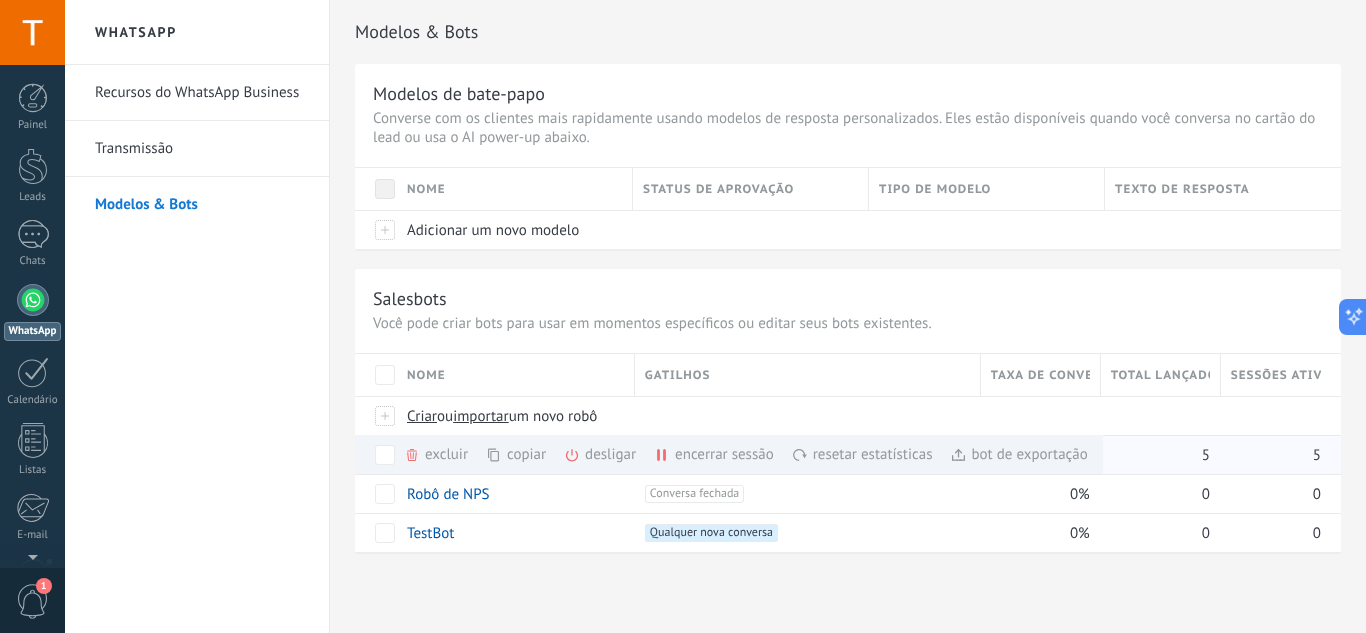 click at bounding box center [662, 455] 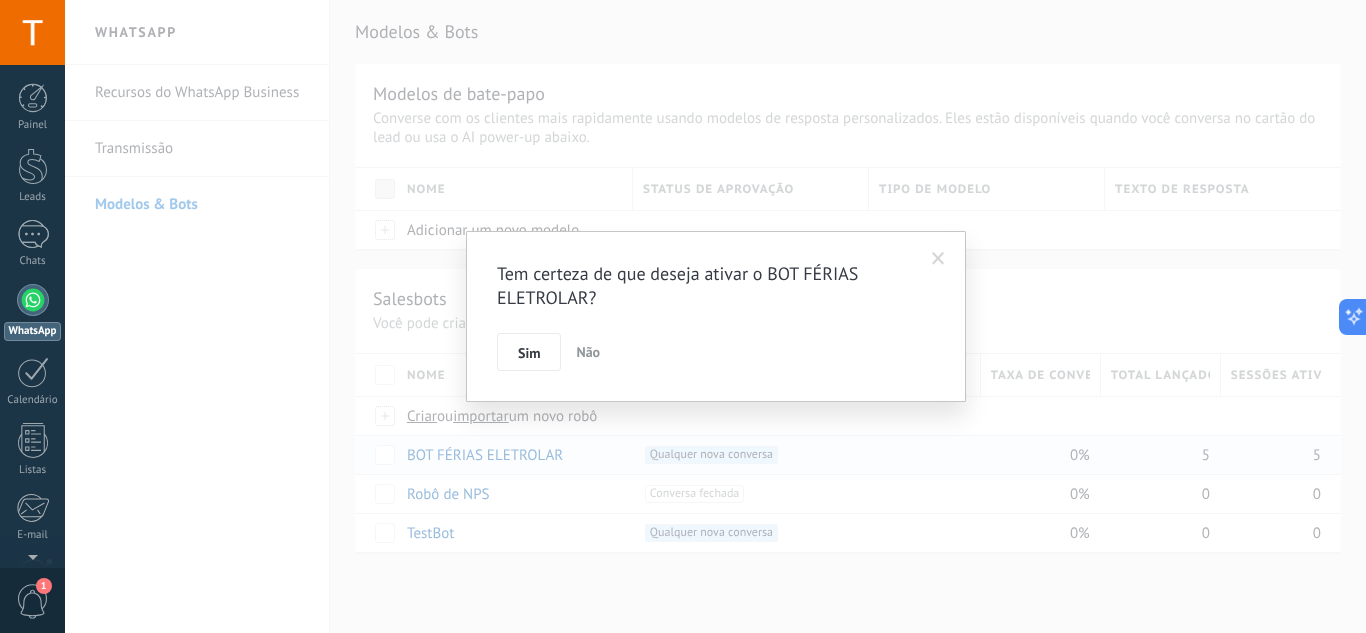 click on "Não" at bounding box center (588, 352) 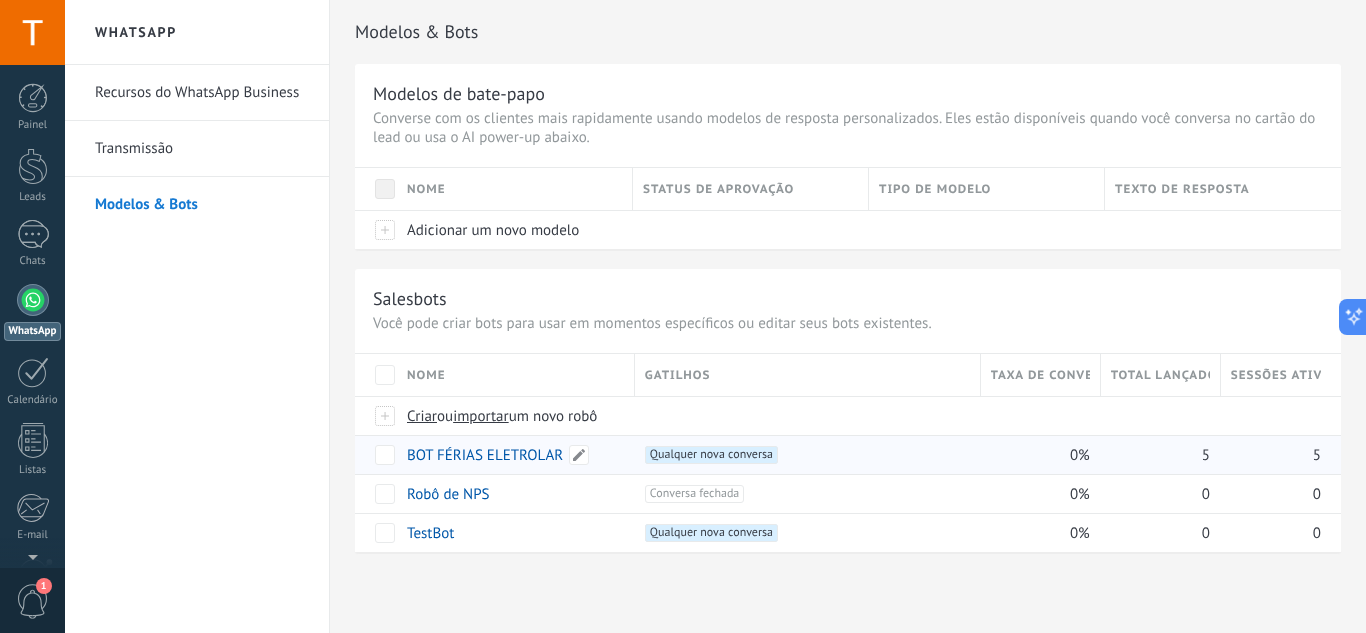 click on "BOT FÉRIAS ELETROLAR" at bounding box center (485, 455) 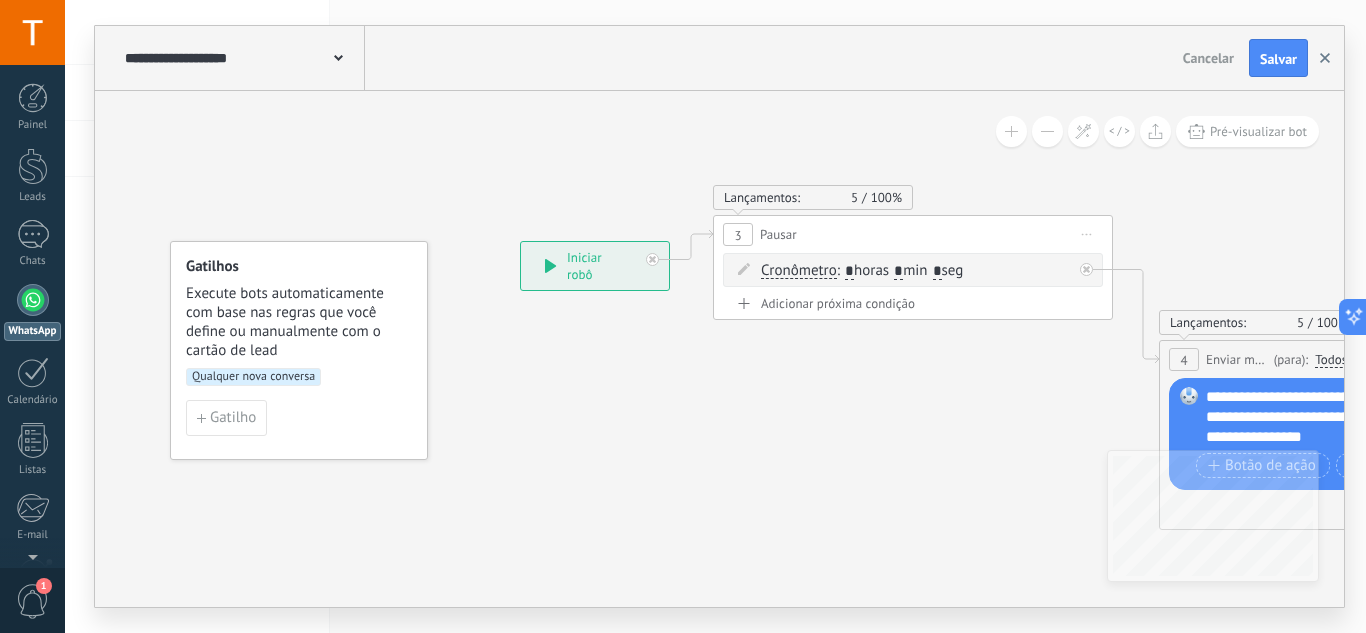 click at bounding box center [1325, 58] 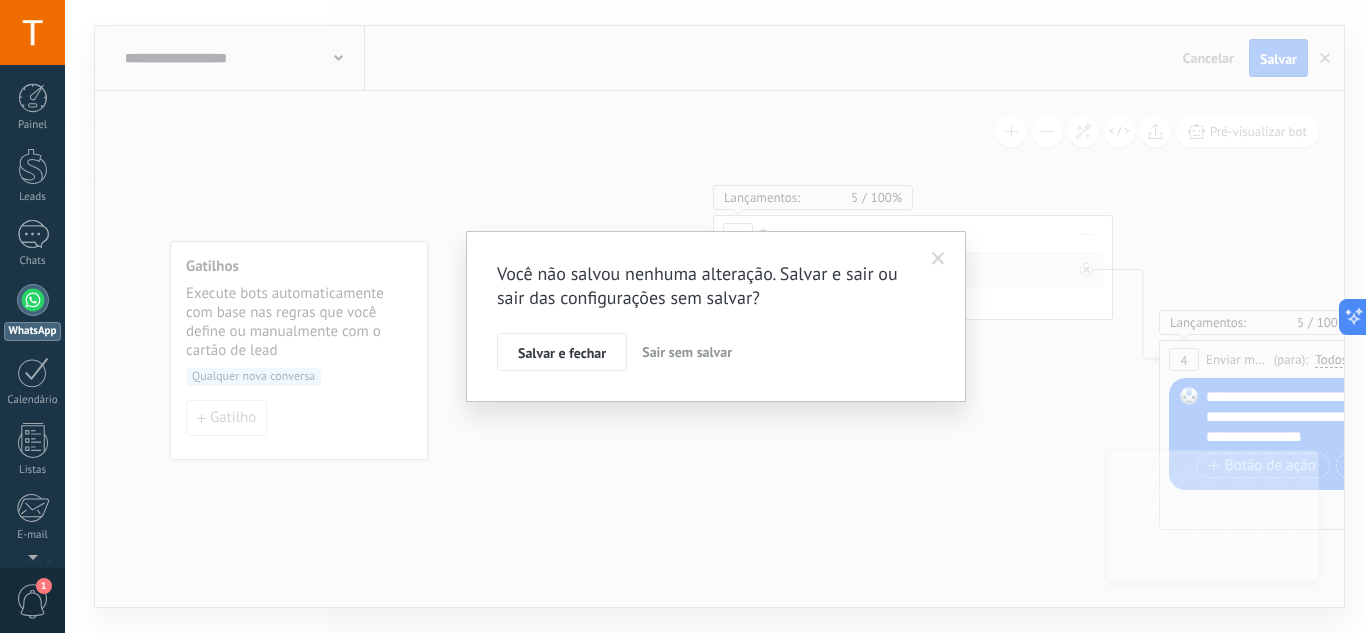 click on "Sair sem salvar" at bounding box center (687, 352) 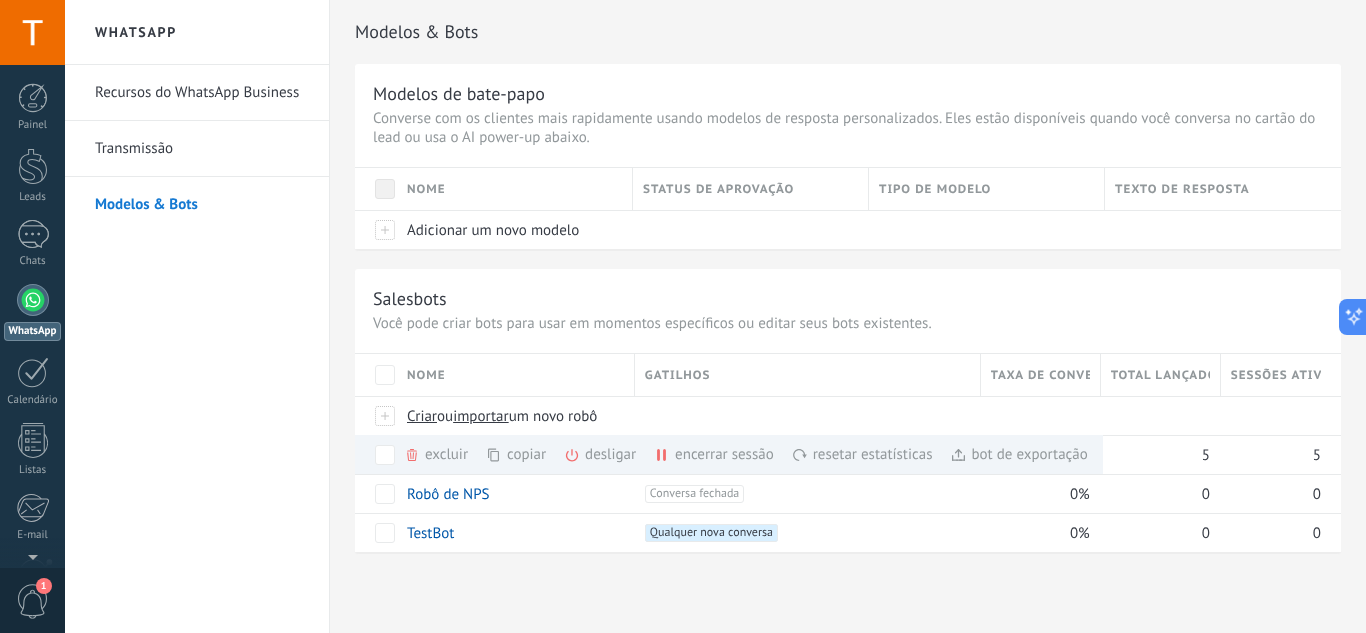 click at bounding box center (572, 455) 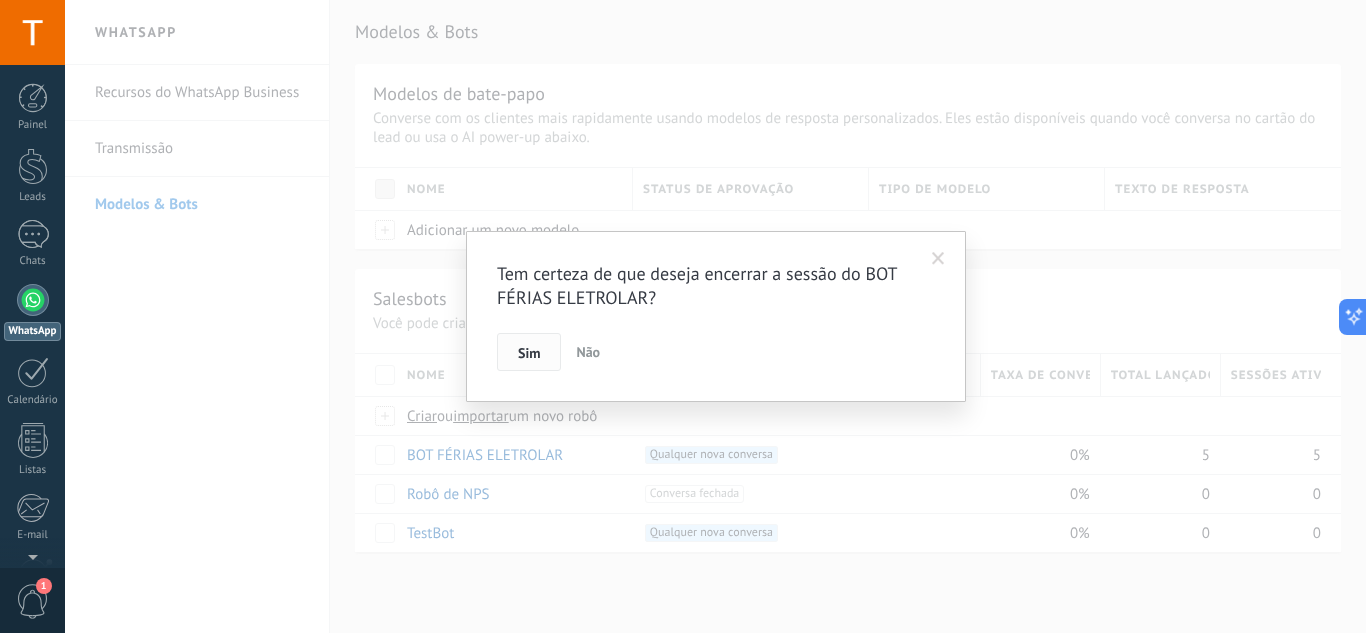 click on "Sim" at bounding box center (529, 353) 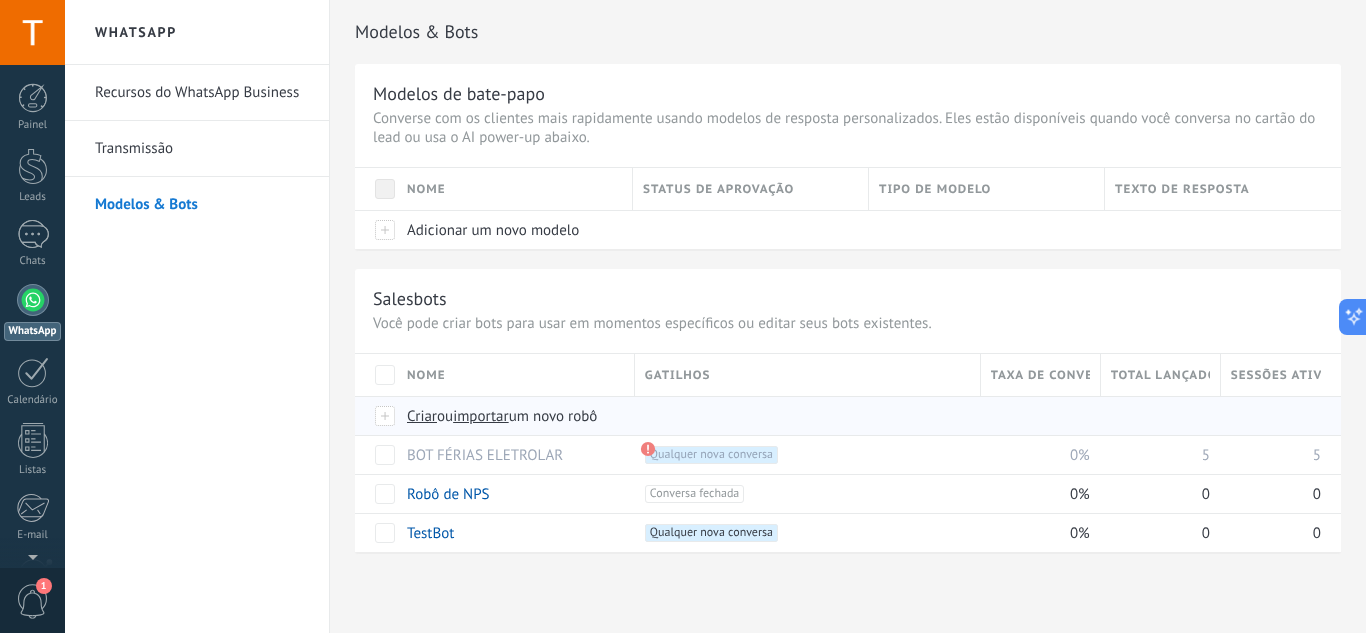 click on "importar" at bounding box center (481, 416) 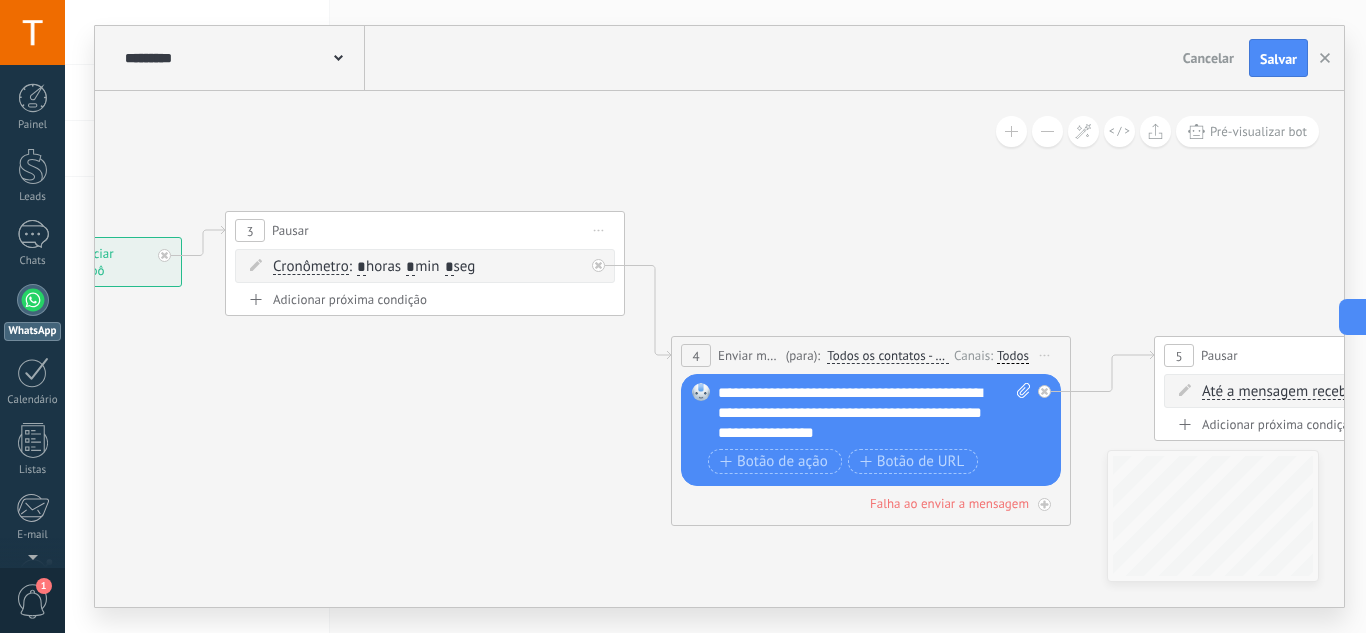 drag, startPoint x: 1012, startPoint y: 368, endPoint x: 524, endPoint y: 364, distance: 488.0164 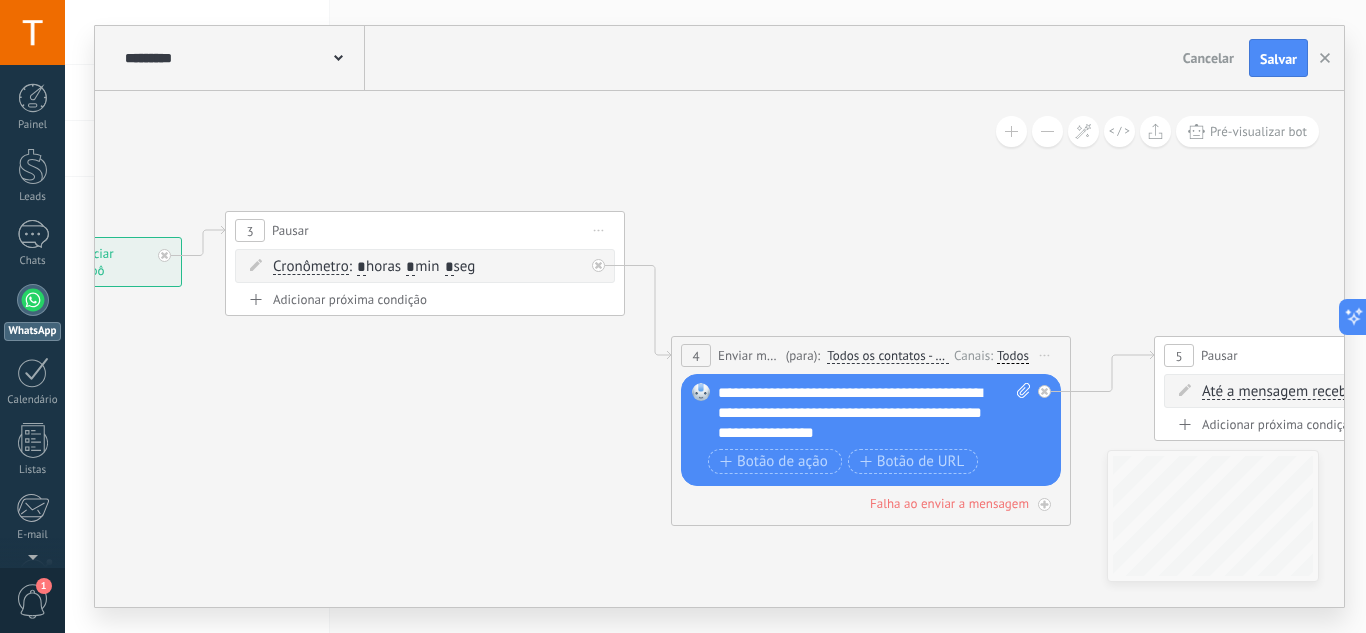 click on "**********" at bounding box center [874, 413] 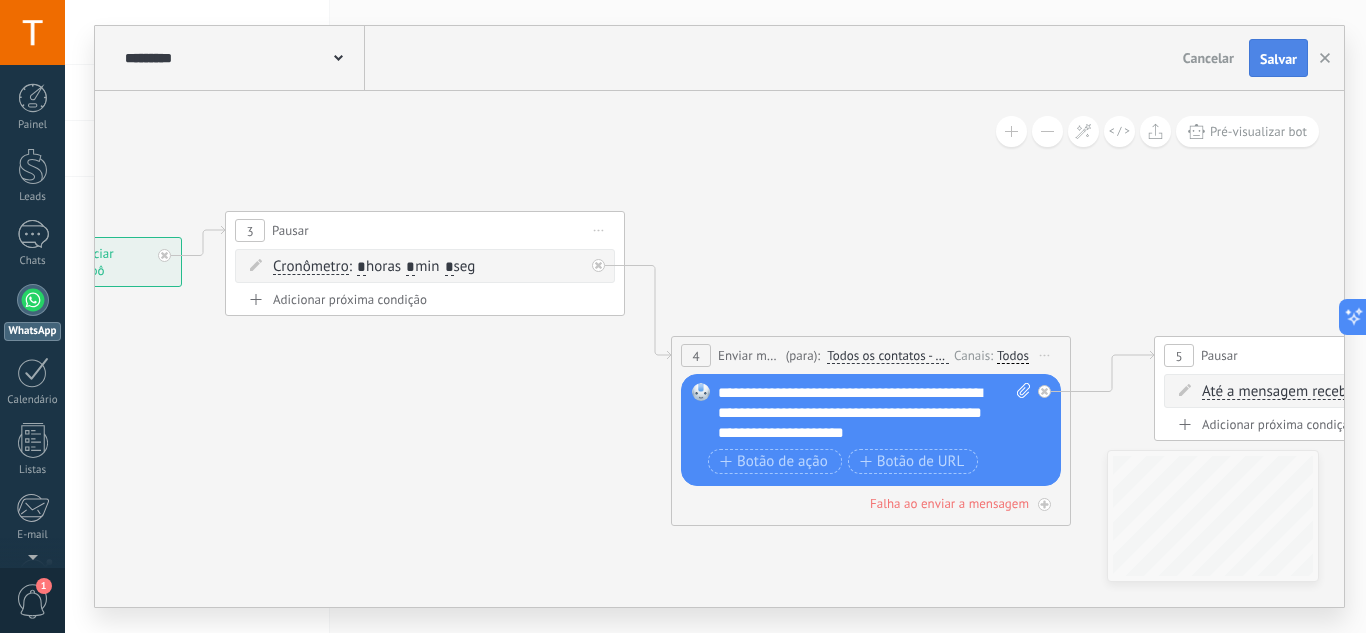 click on "Salvar" at bounding box center (1278, 59) 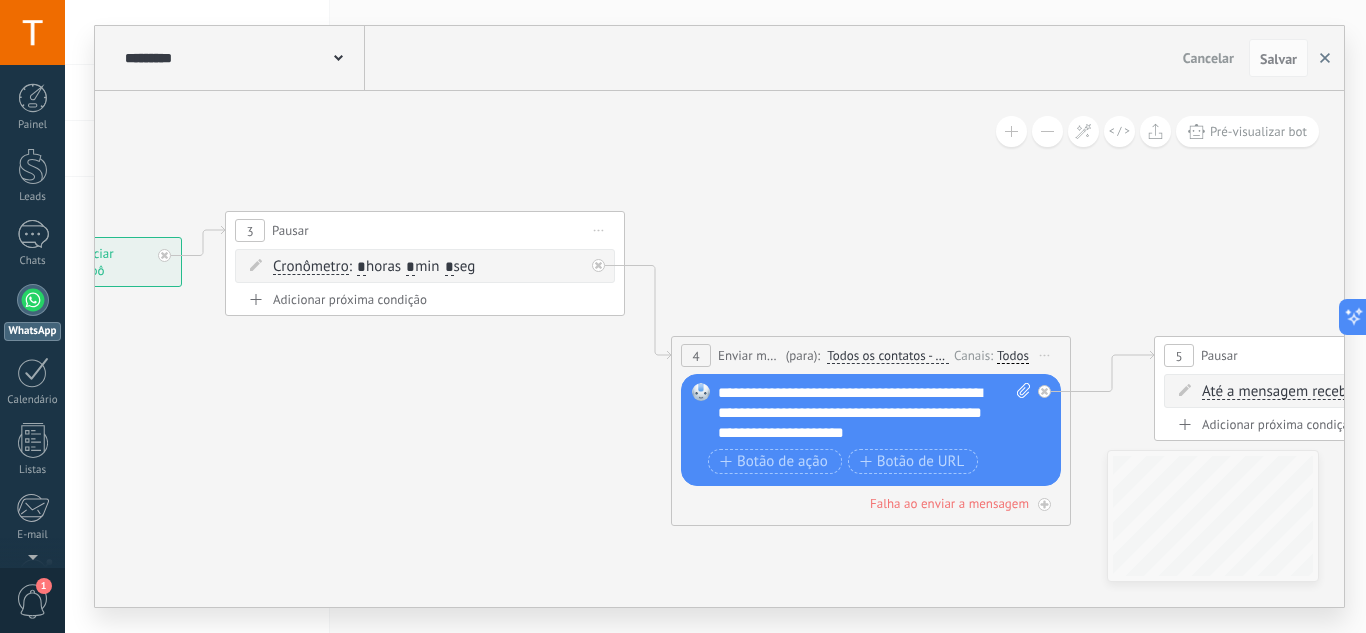 click at bounding box center [1325, 58] 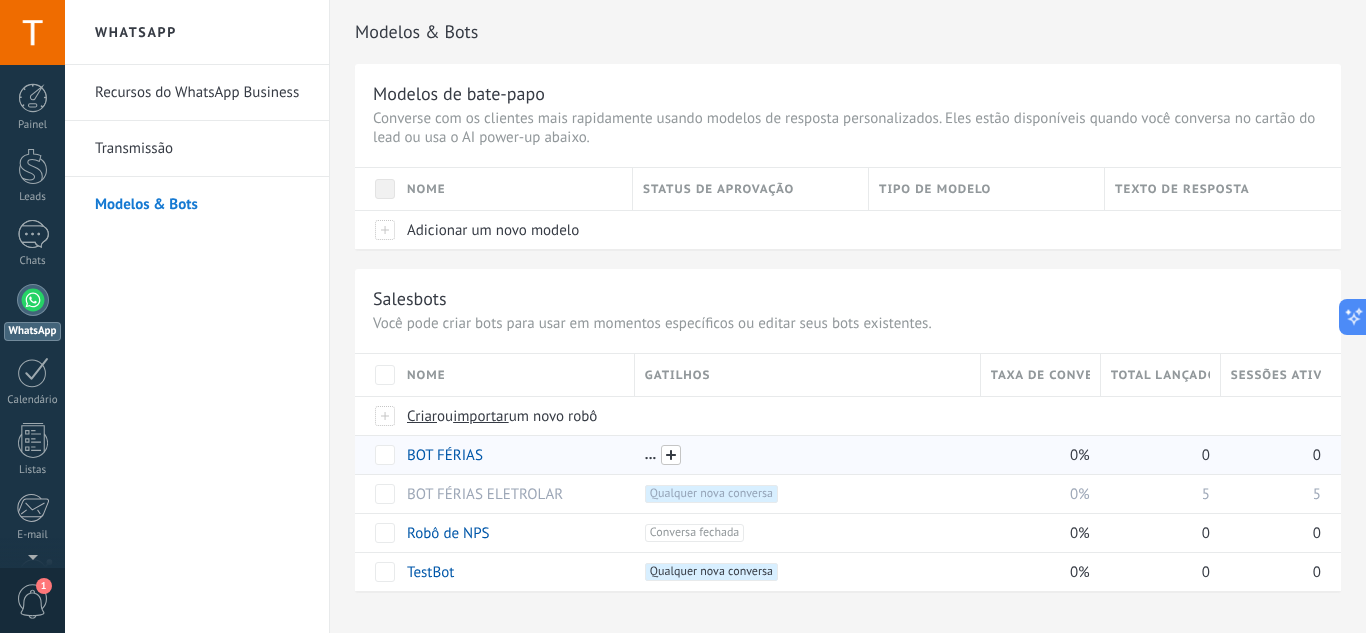 click at bounding box center [671, 455] 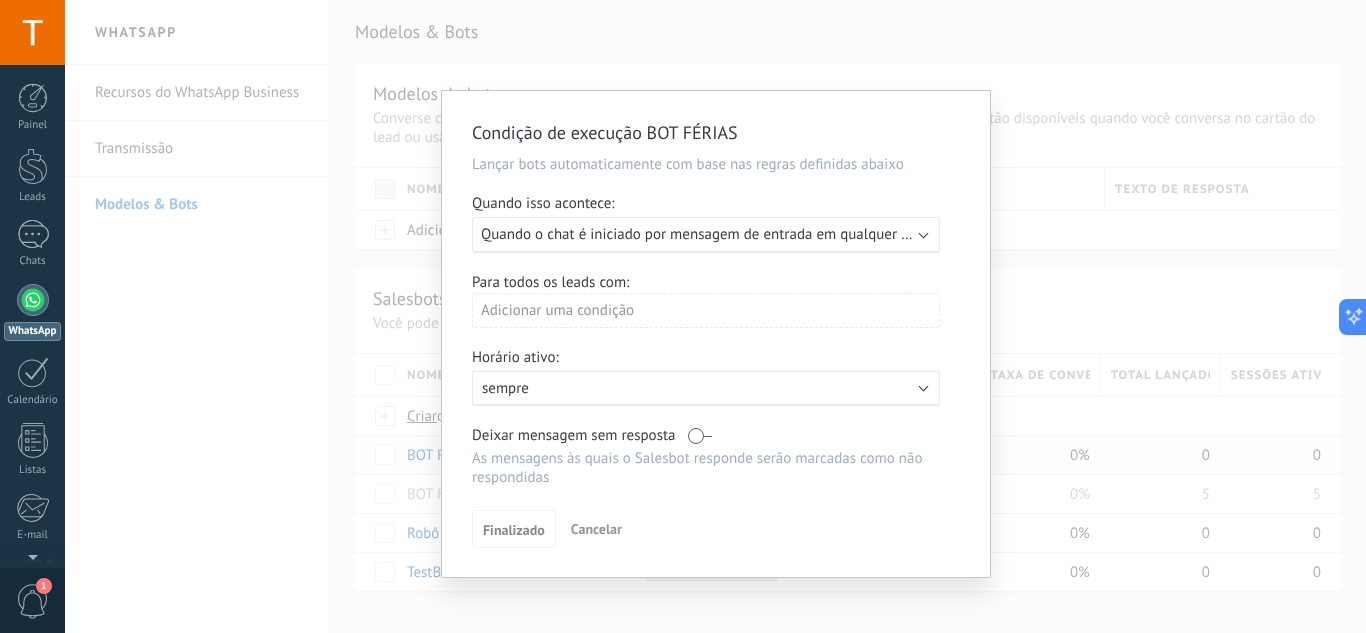 click at bounding box center [700, 435] 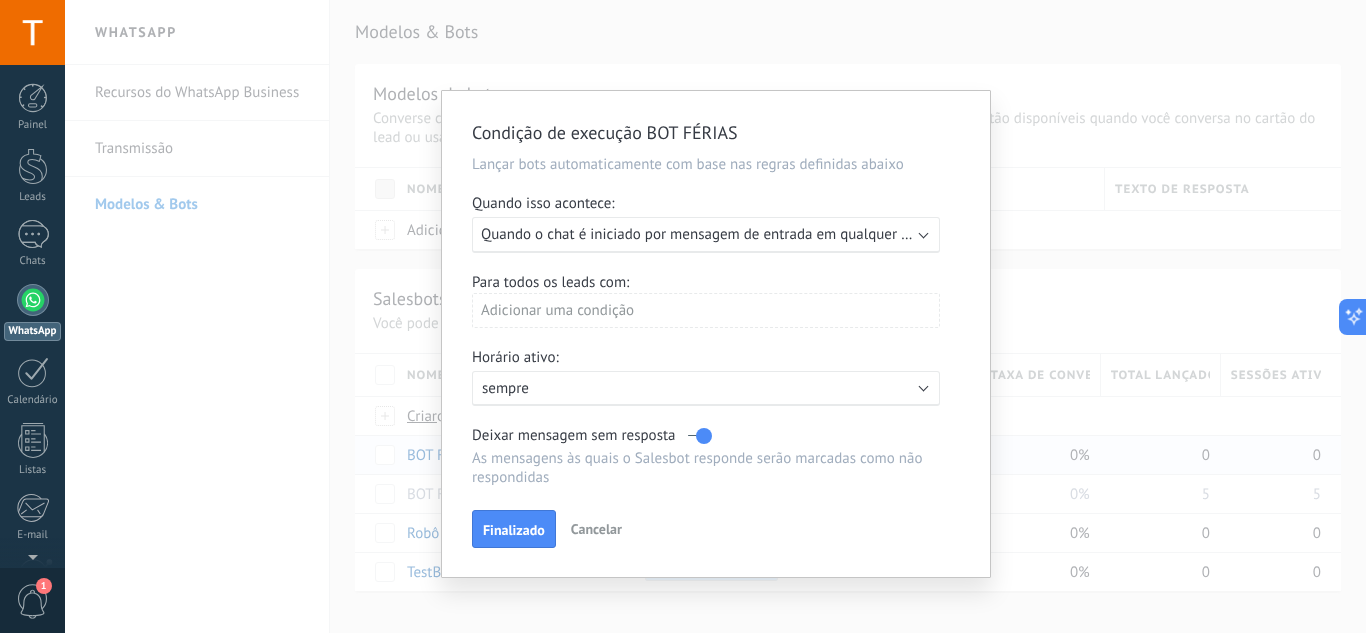 click at bounding box center (700, 435) 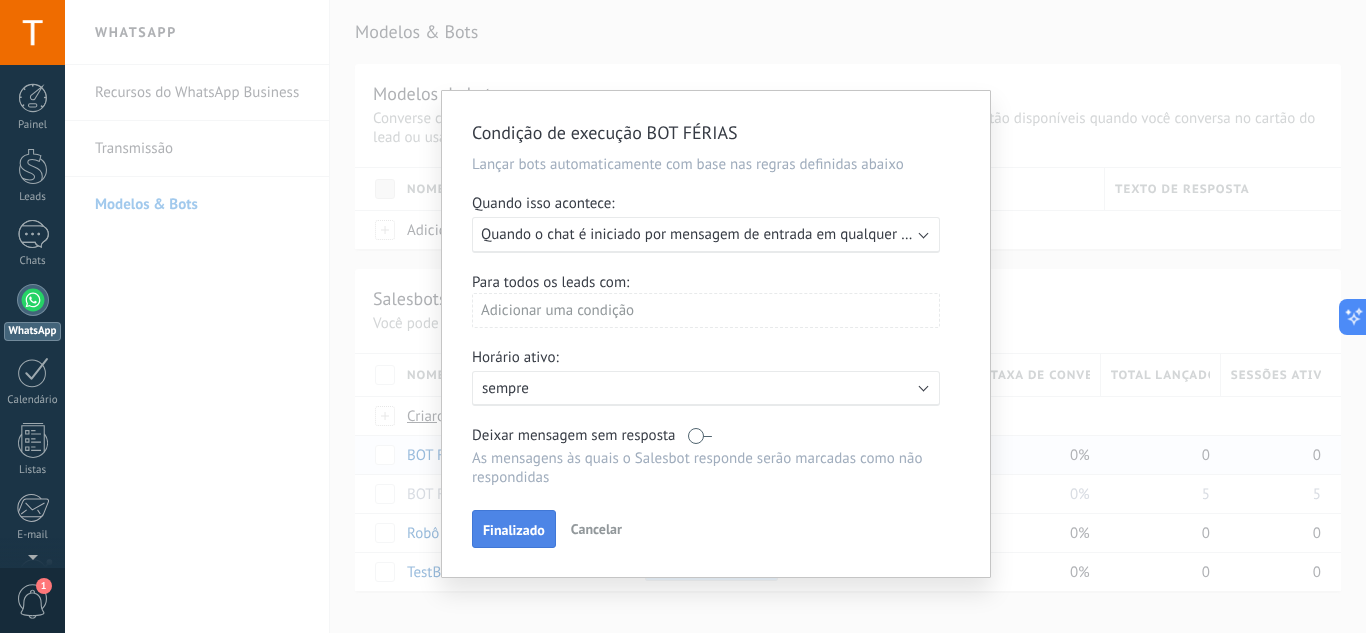 click on "Finalizado" at bounding box center (514, 530) 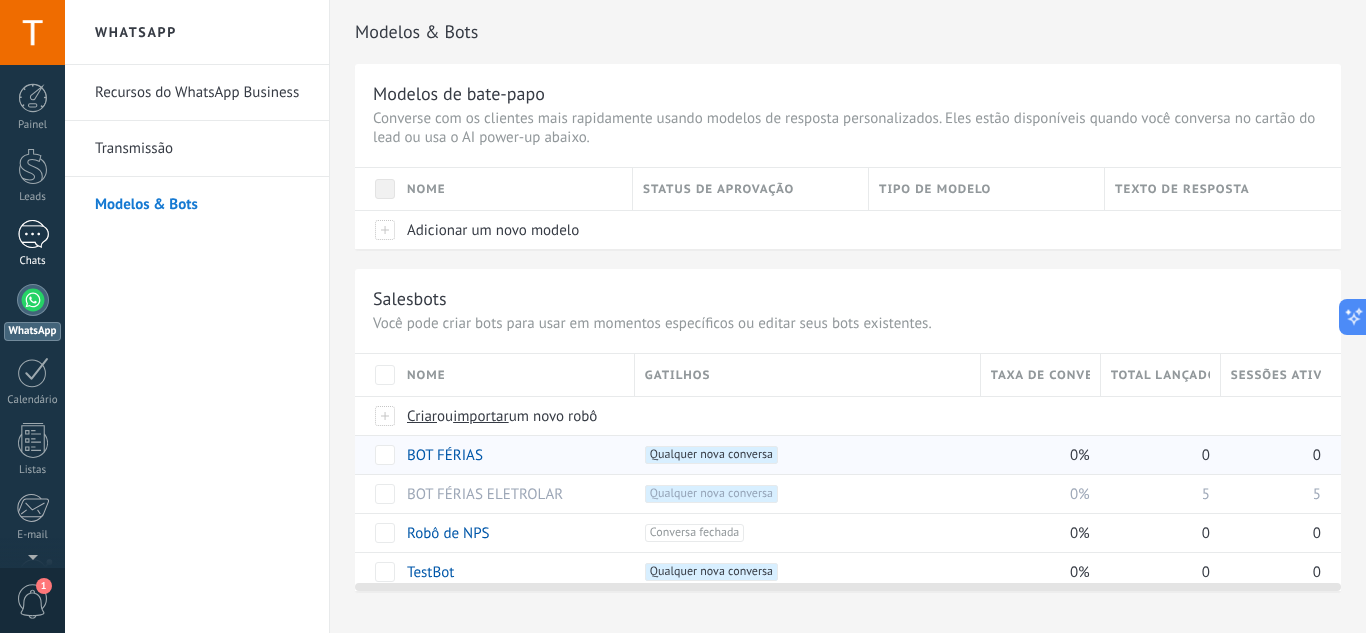 click at bounding box center (33, 234) 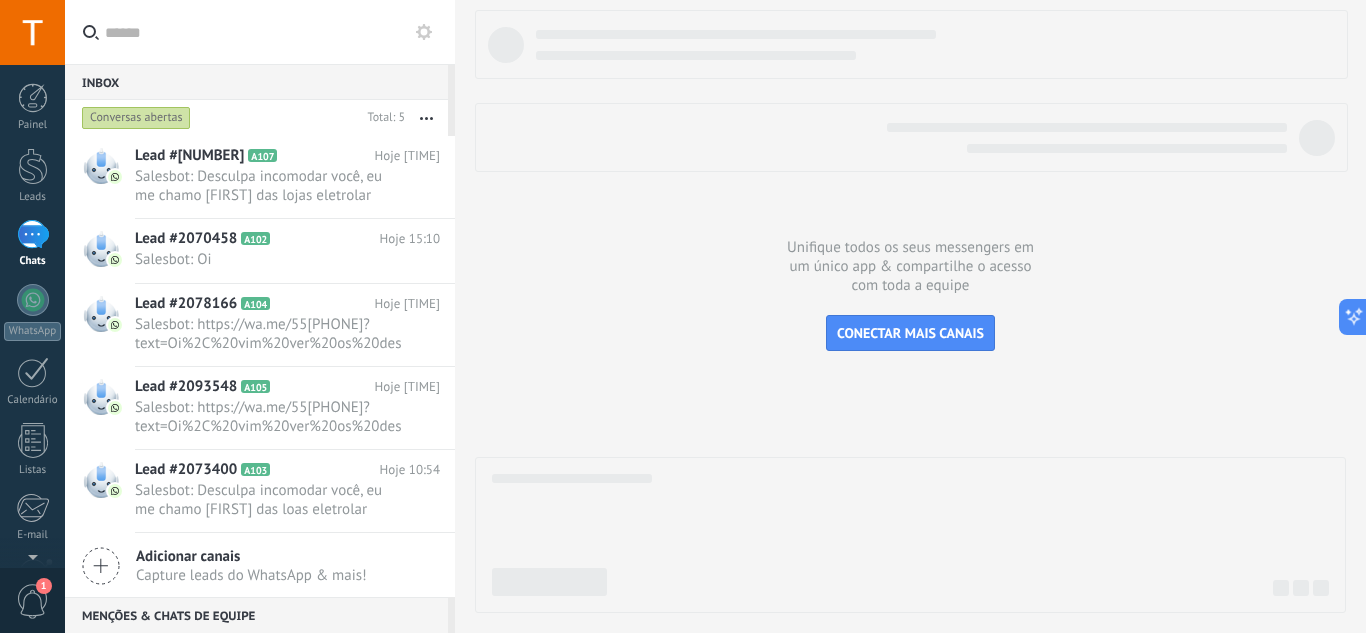 click at bounding box center (910, 311) 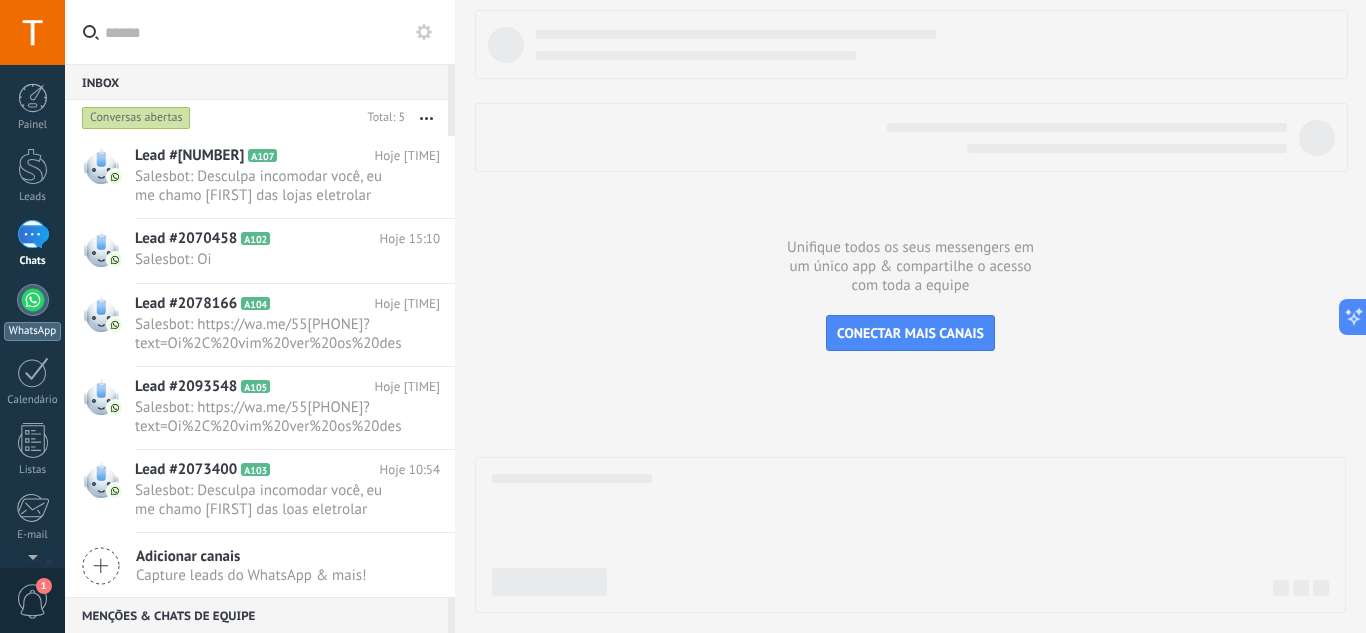 click at bounding box center (33, 300) 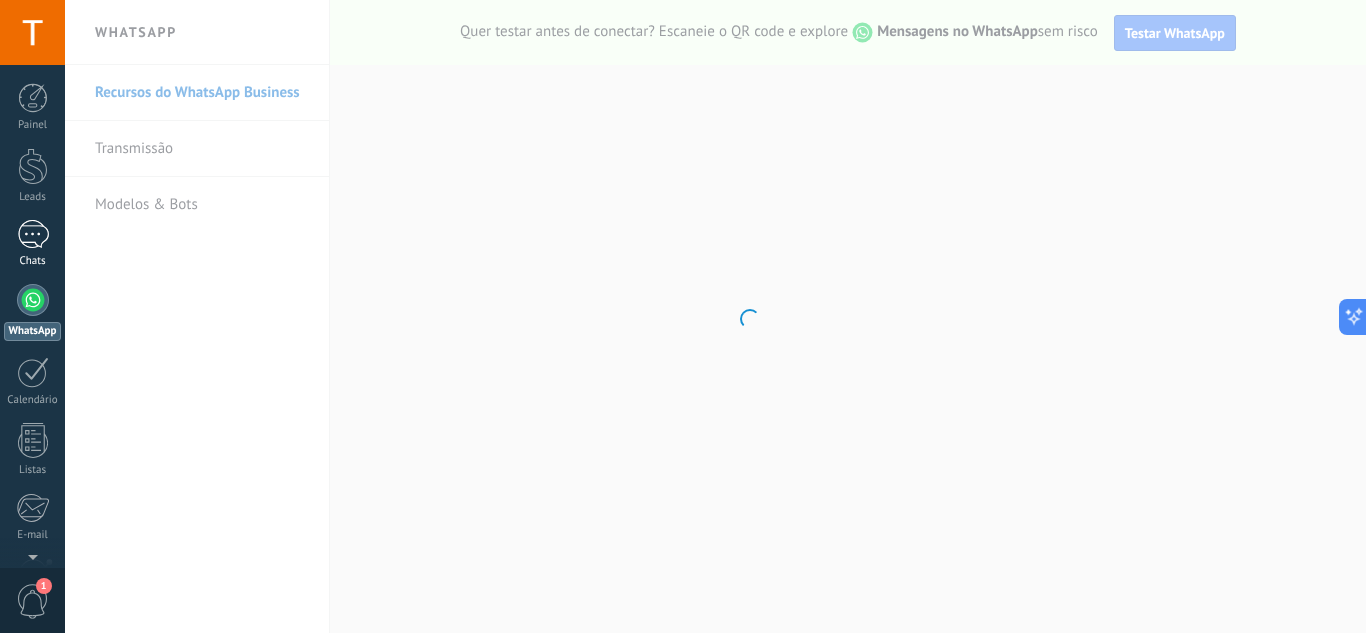 click at bounding box center (33, 234) 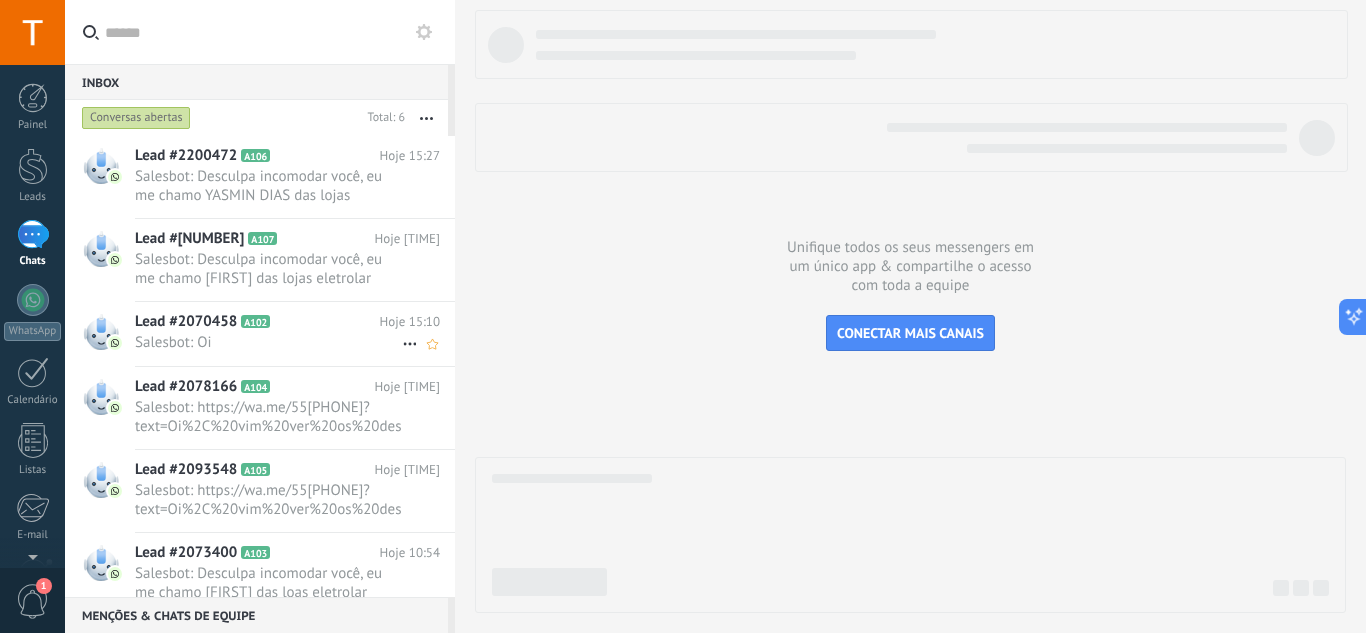 click on "Salesbot: Oi" at bounding box center [268, 342] 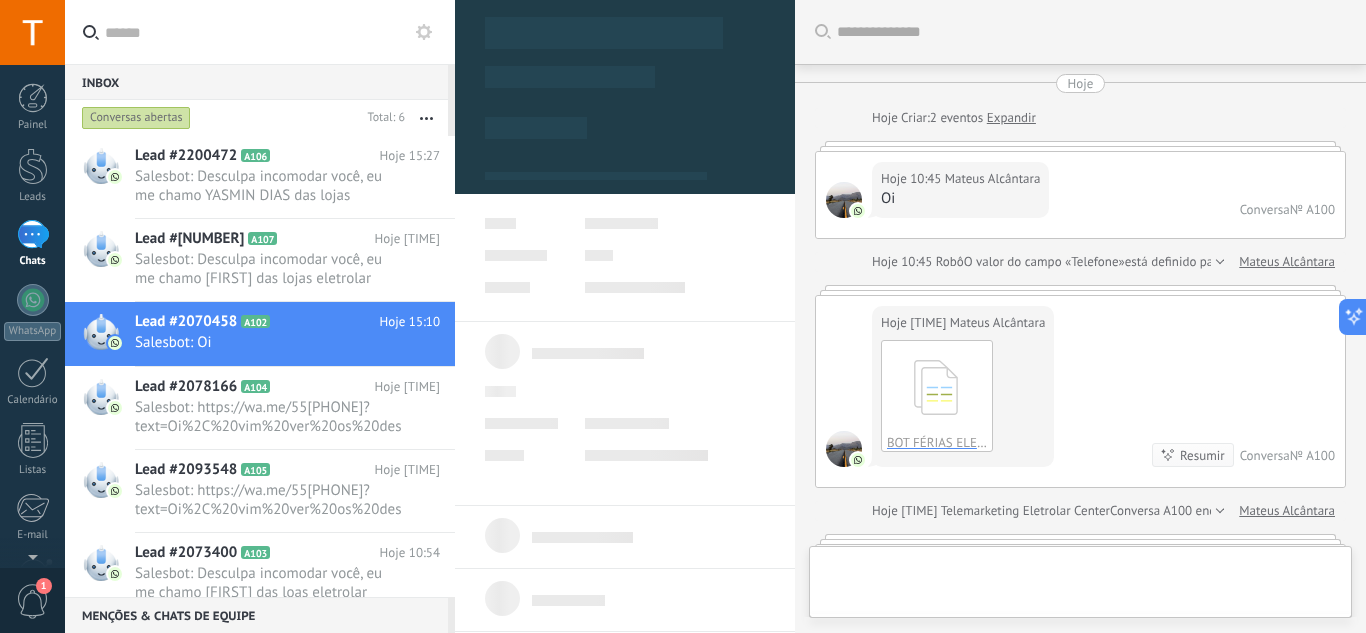 scroll, scrollTop: 762, scrollLeft: 0, axis: vertical 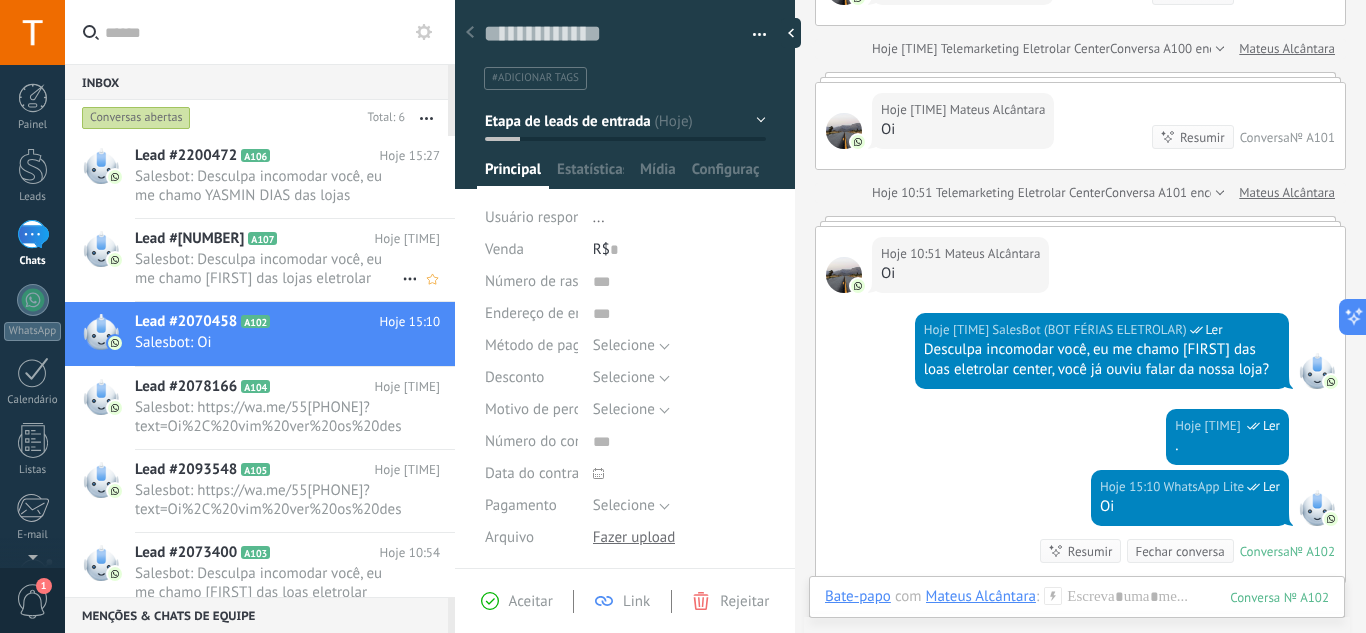 click on "Salesbot: Desculpa incomodar você, eu me chamo YASMIN das lojas eletrolar center, você já ouviu falar da nossa loja?" at bounding box center (268, 269) 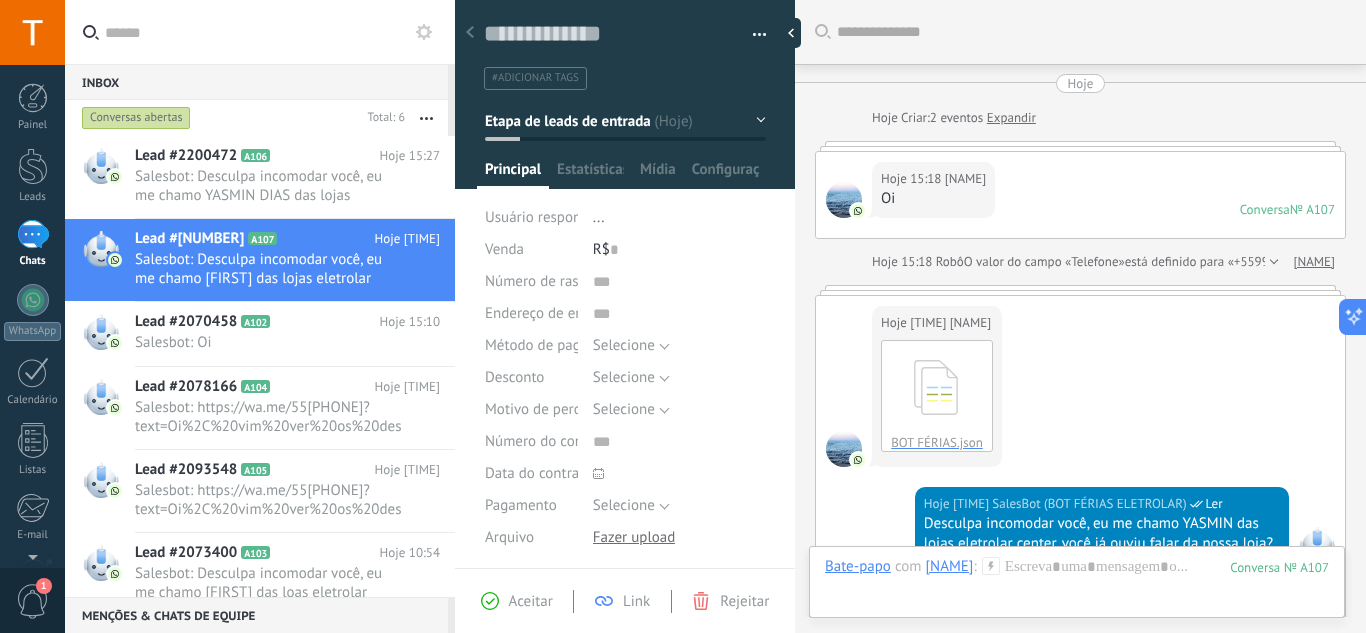 scroll, scrollTop: 30, scrollLeft: 0, axis: vertical 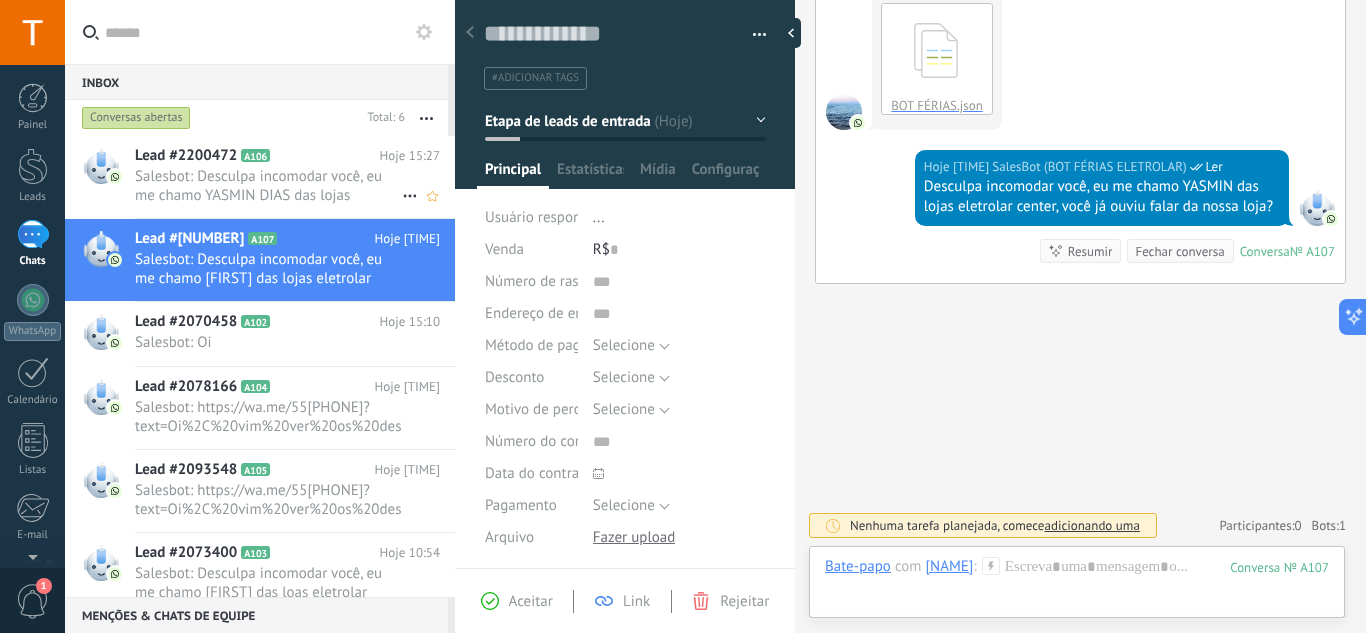 click on "Salesbot: Desculpa incomodar você, eu me chamo YASMIN DIAS das lojas eletrolar center, você já ouviu falar da nossa loja?" at bounding box center [268, 186] 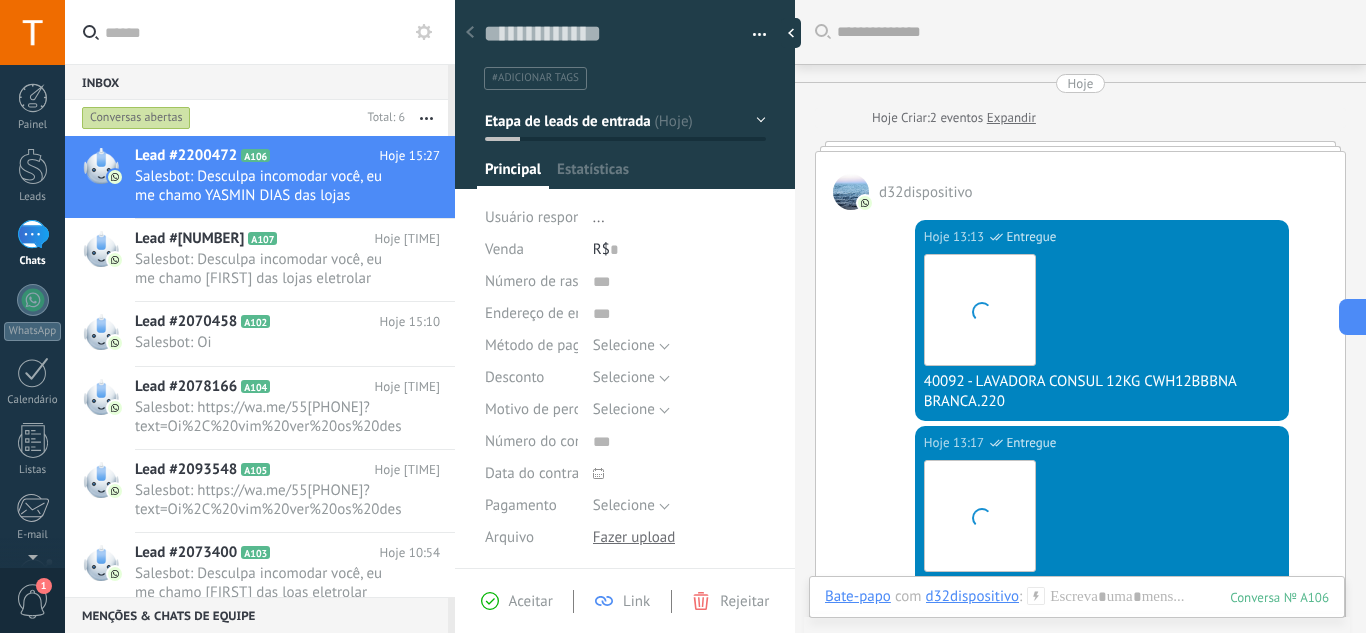 scroll, scrollTop: 30, scrollLeft: 0, axis: vertical 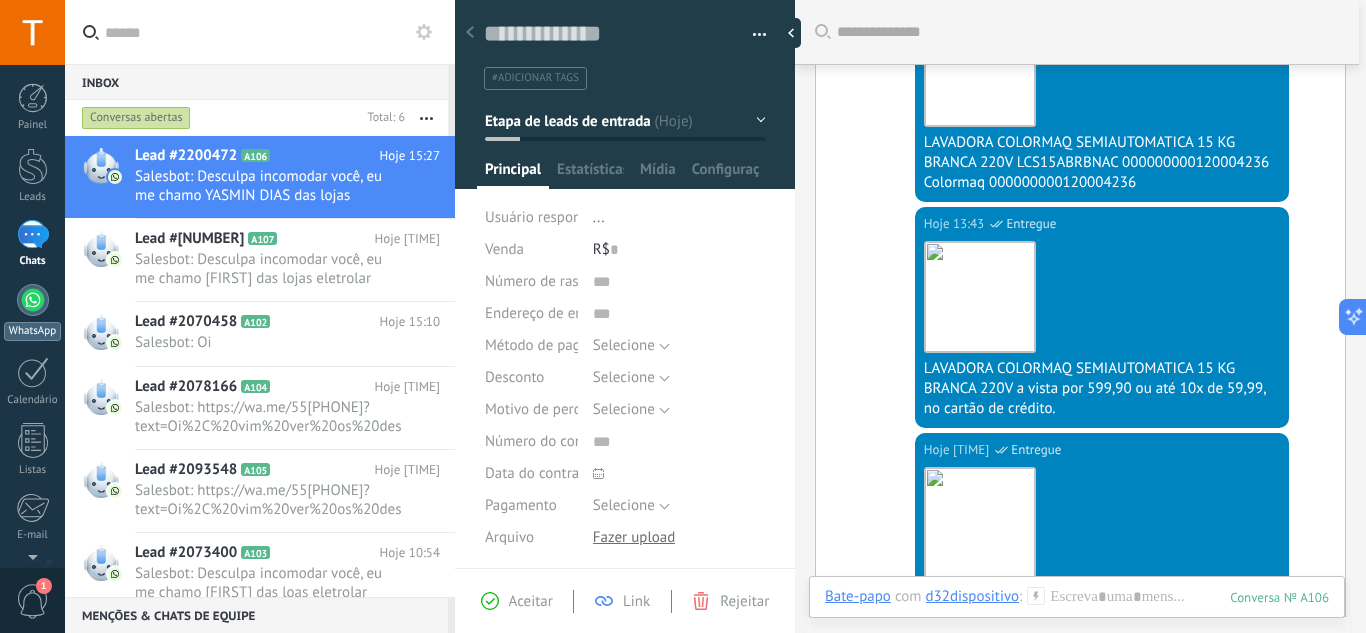 click on "WhatsApp" at bounding box center (32, 312) 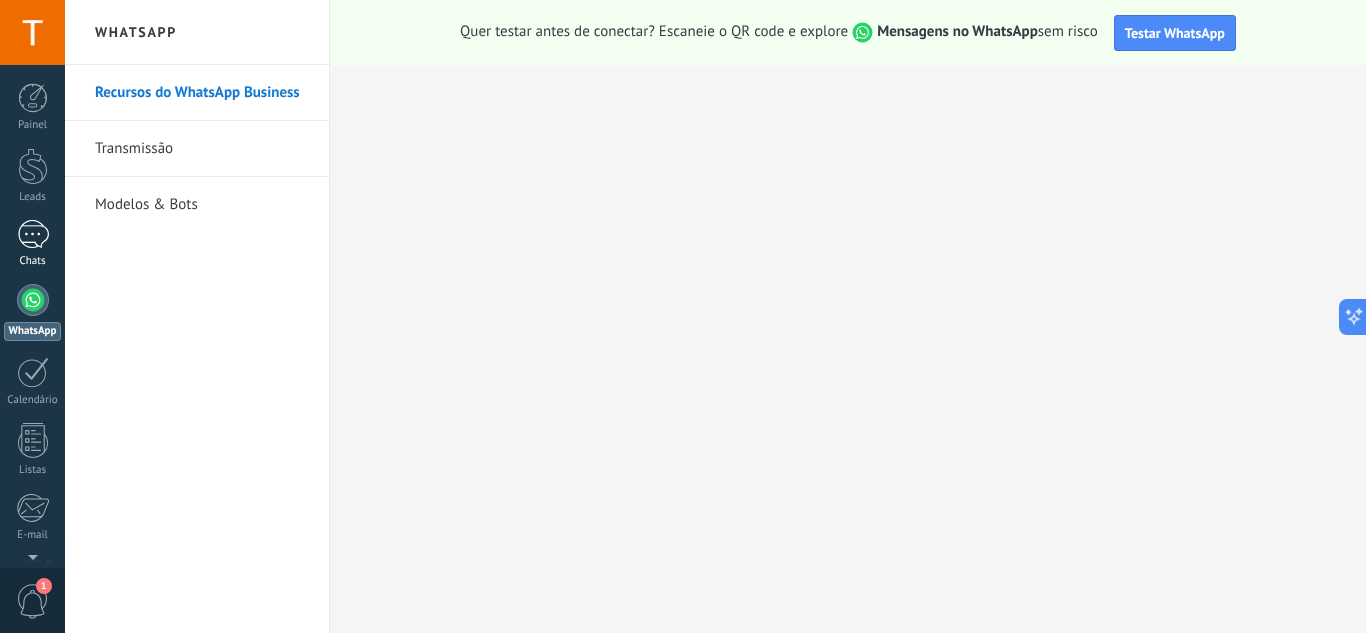 click at bounding box center (33, 234) 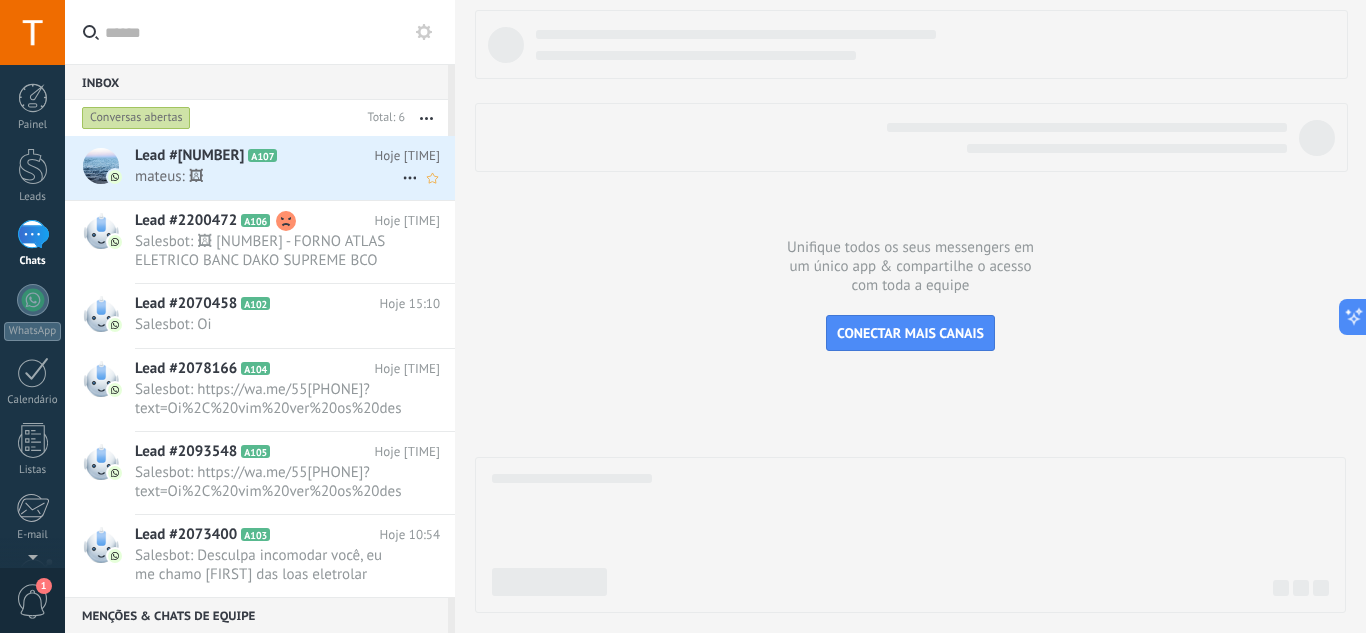 click on "Lead #2199164" at bounding box center (189, 156) 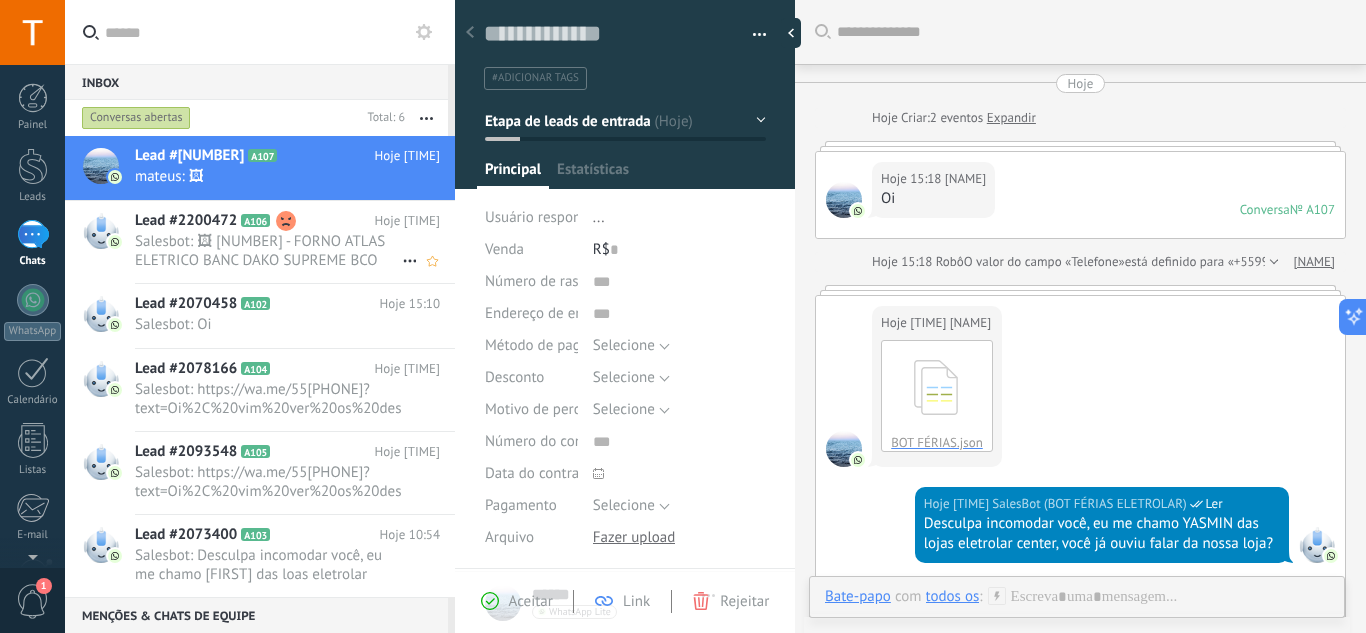 scroll, scrollTop: 379, scrollLeft: 0, axis: vertical 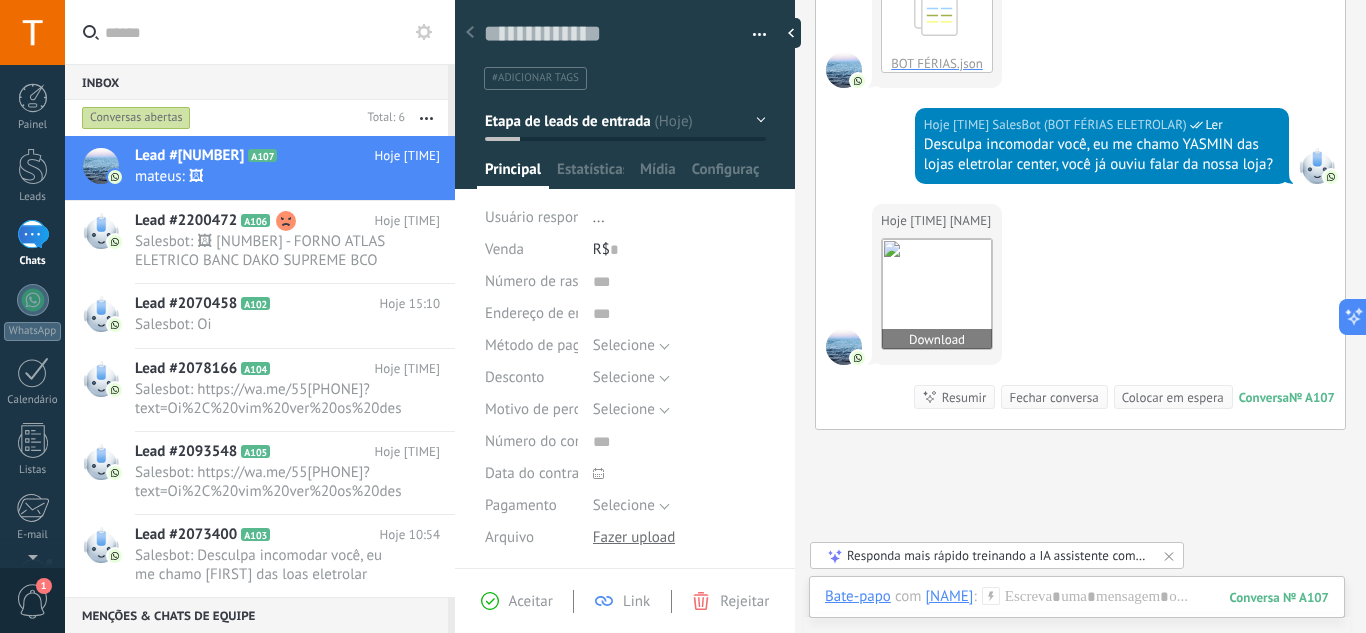 click on "Download" at bounding box center (937, 339) 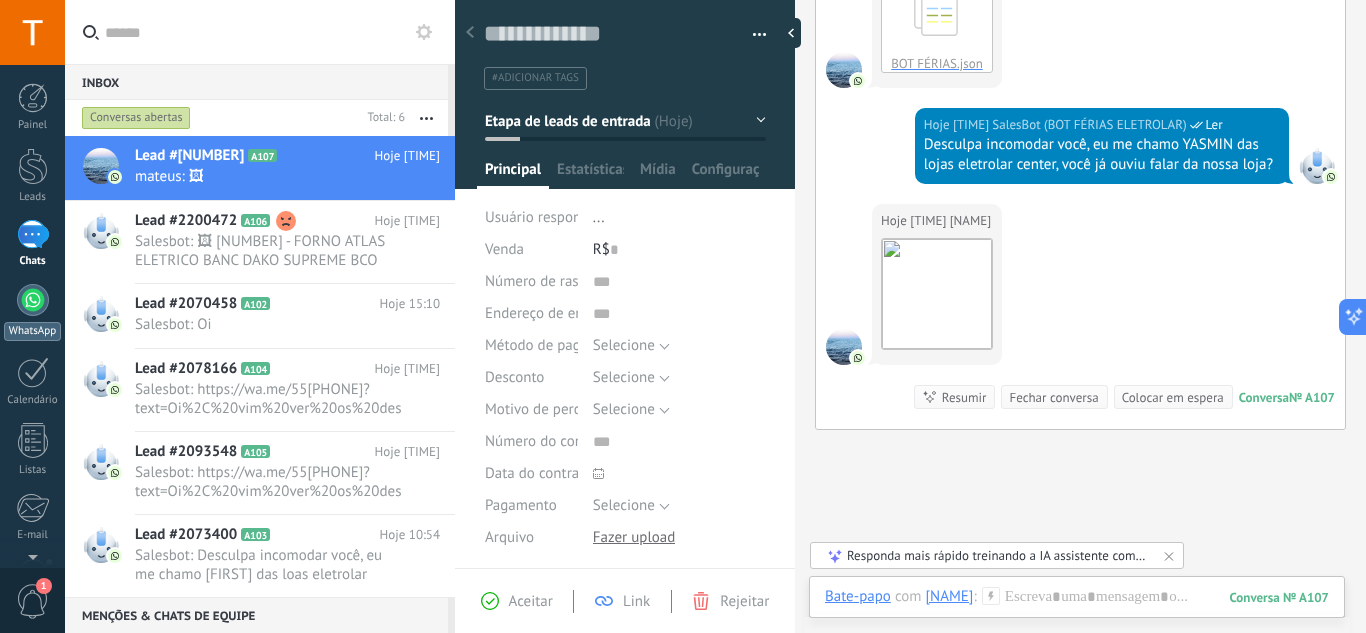 click at bounding box center [33, 300] 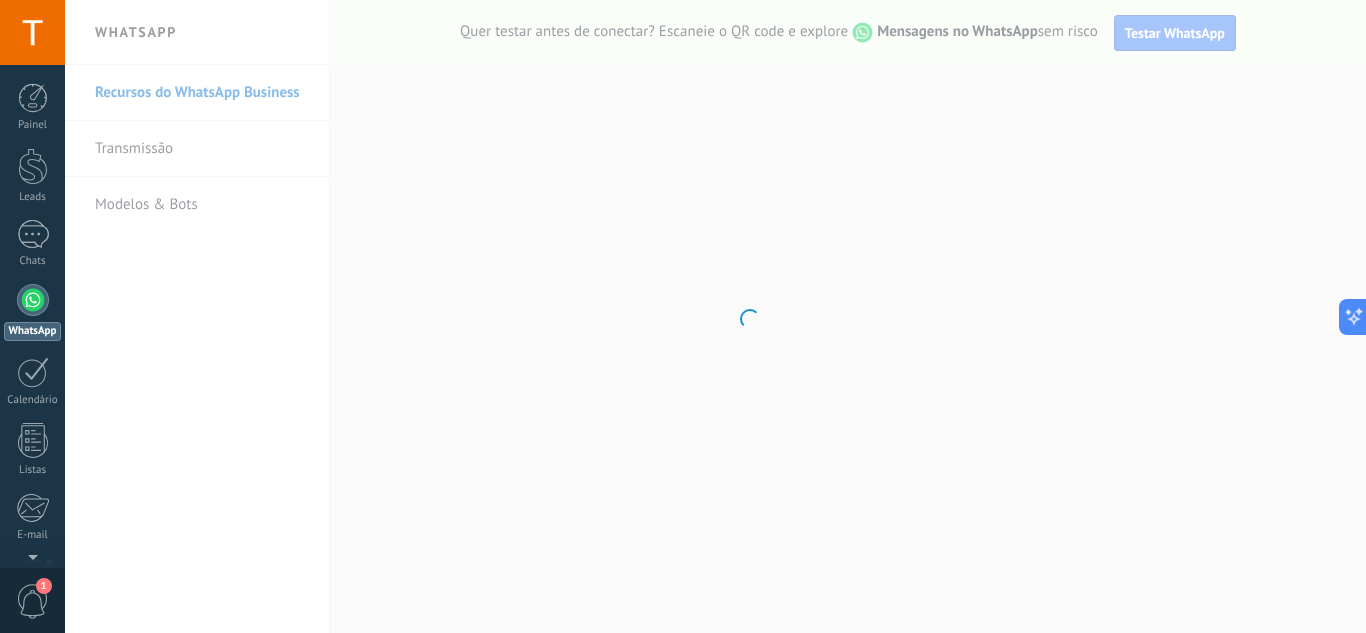 click on "Modelos & Bots" at bounding box center [202, 205] 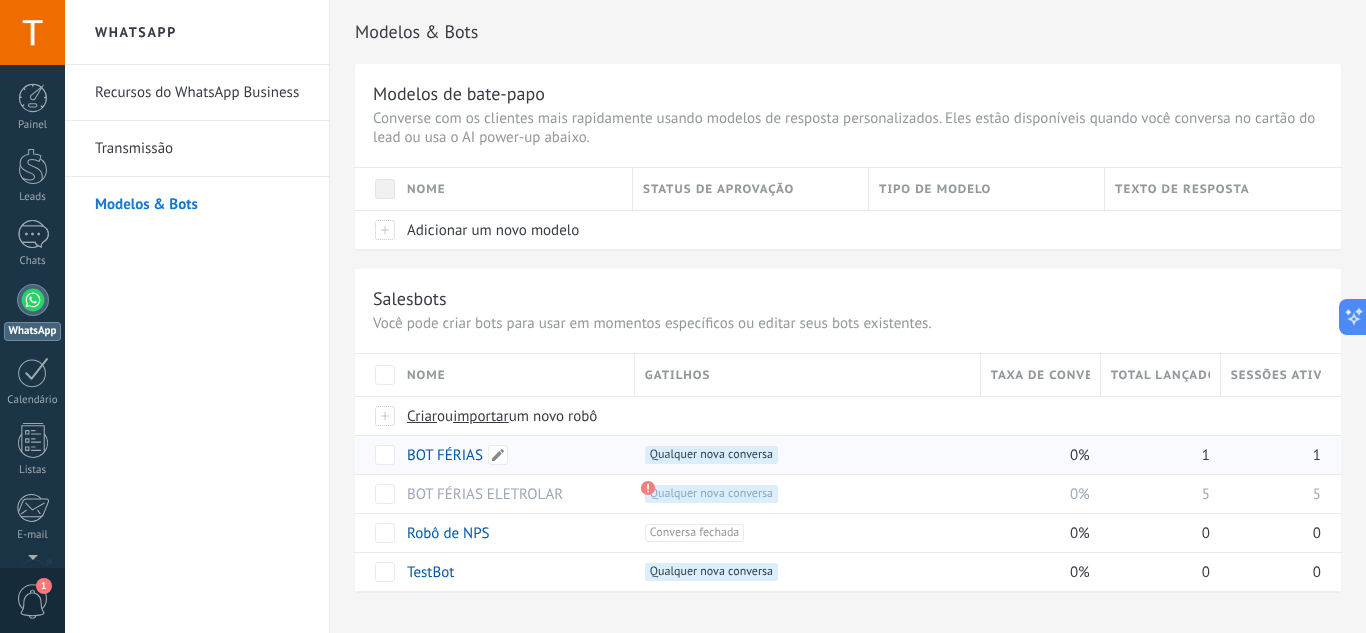 click on "BOT FÉRIAS" at bounding box center [445, 455] 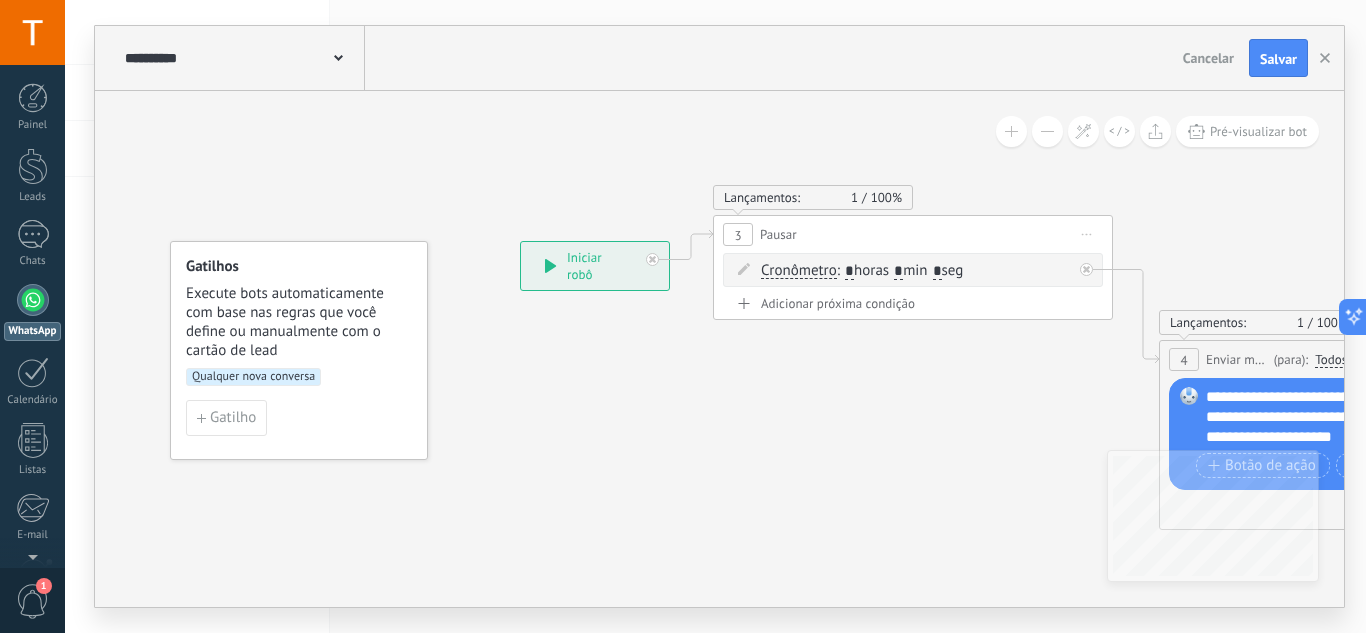 click at bounding box center (2071, 385) 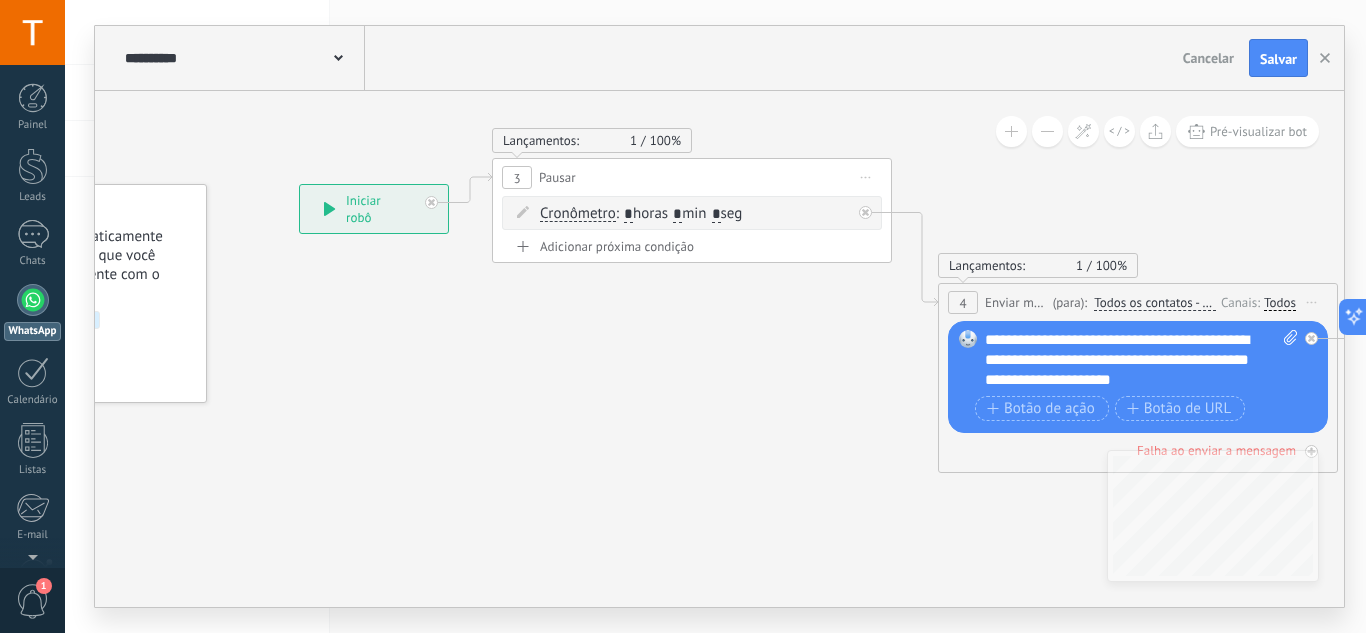 click at bounding box center [1850, 328] 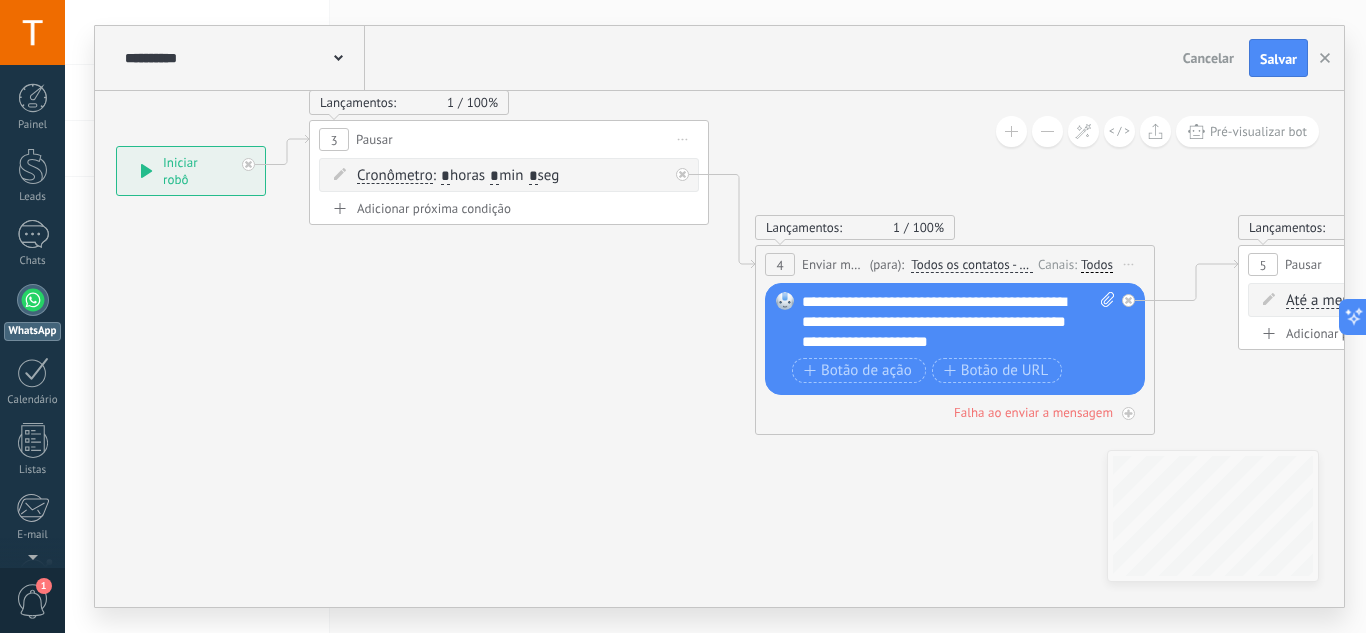 drag, startPoint x: 698, startPoint y: 441, endPoint x: 628, endPoint y: 472, distance: 76.55717 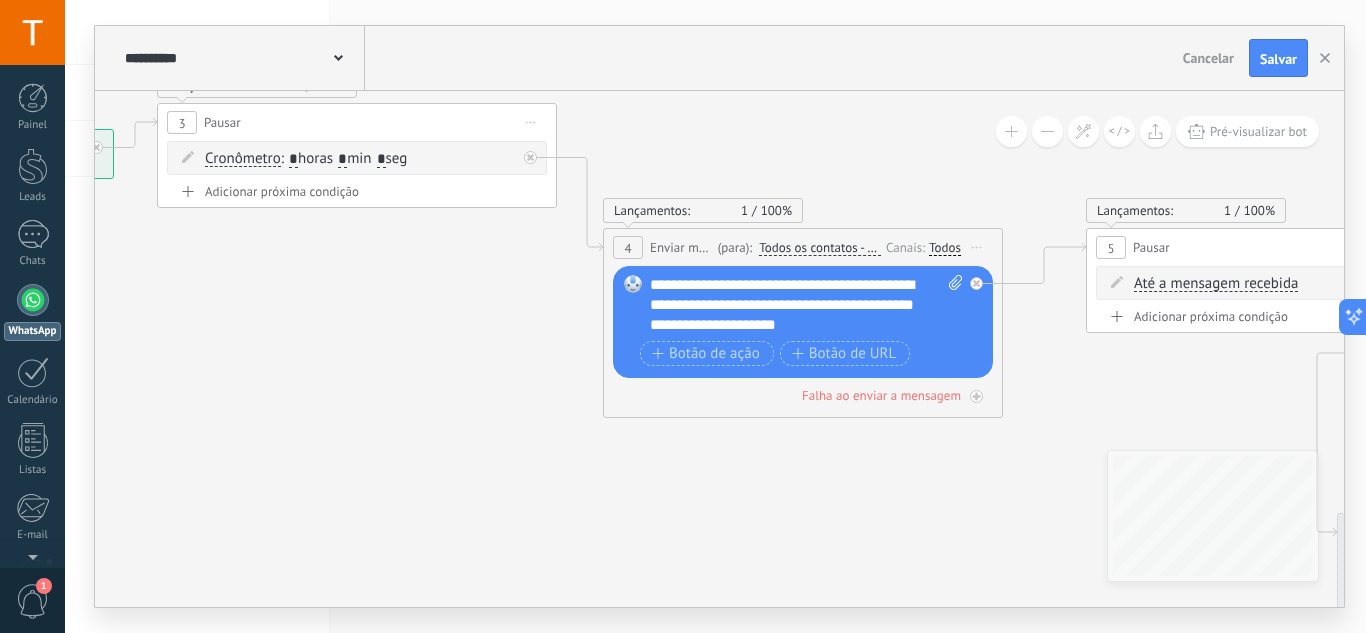 click at bounding box center [1515, 273] 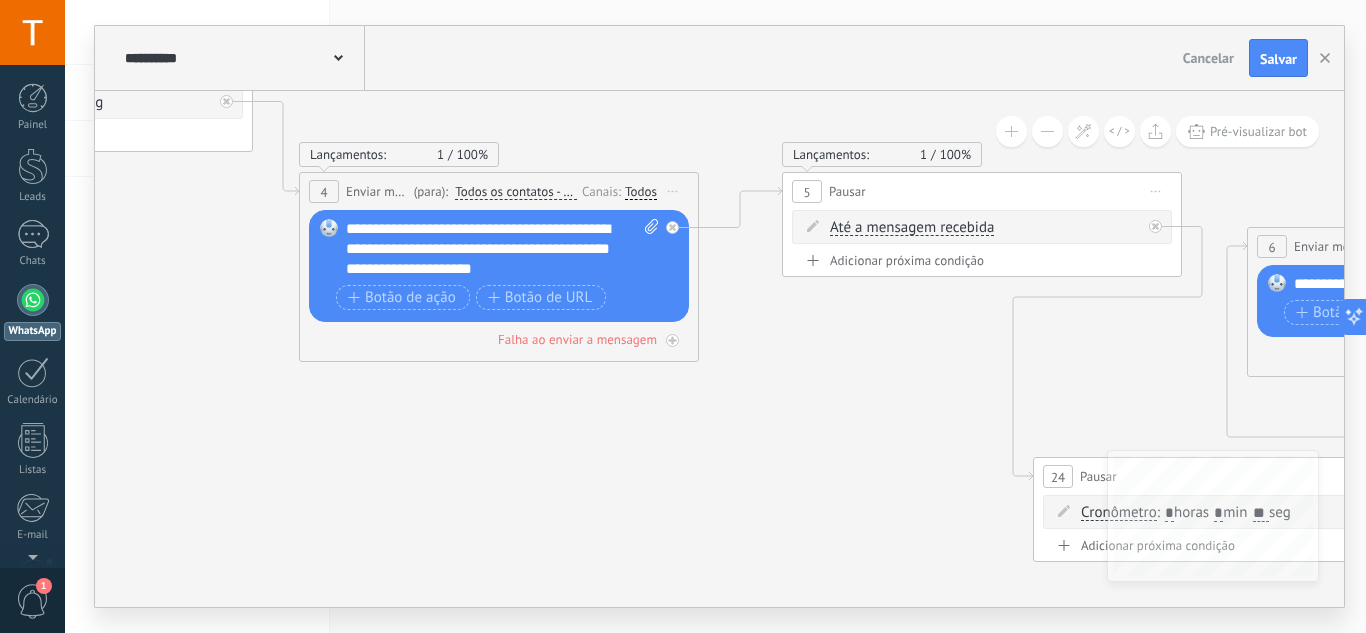 click at bounding box center [1211, 217] 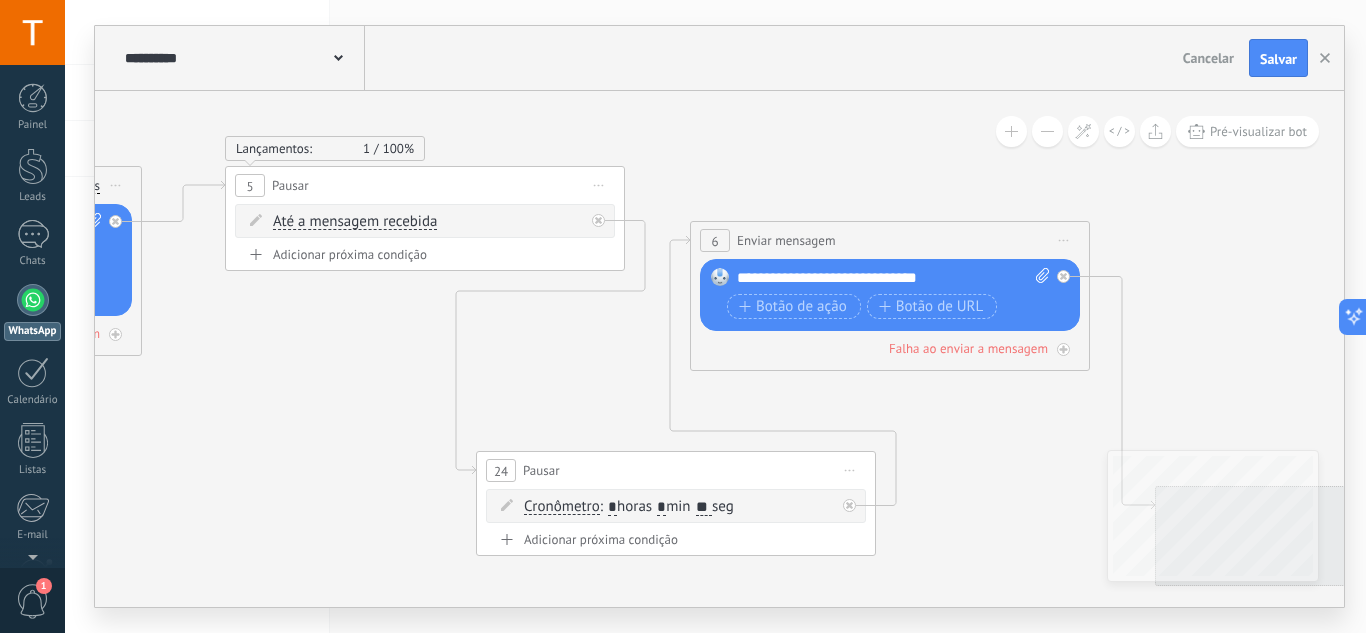click at bounding box center (654, 211) 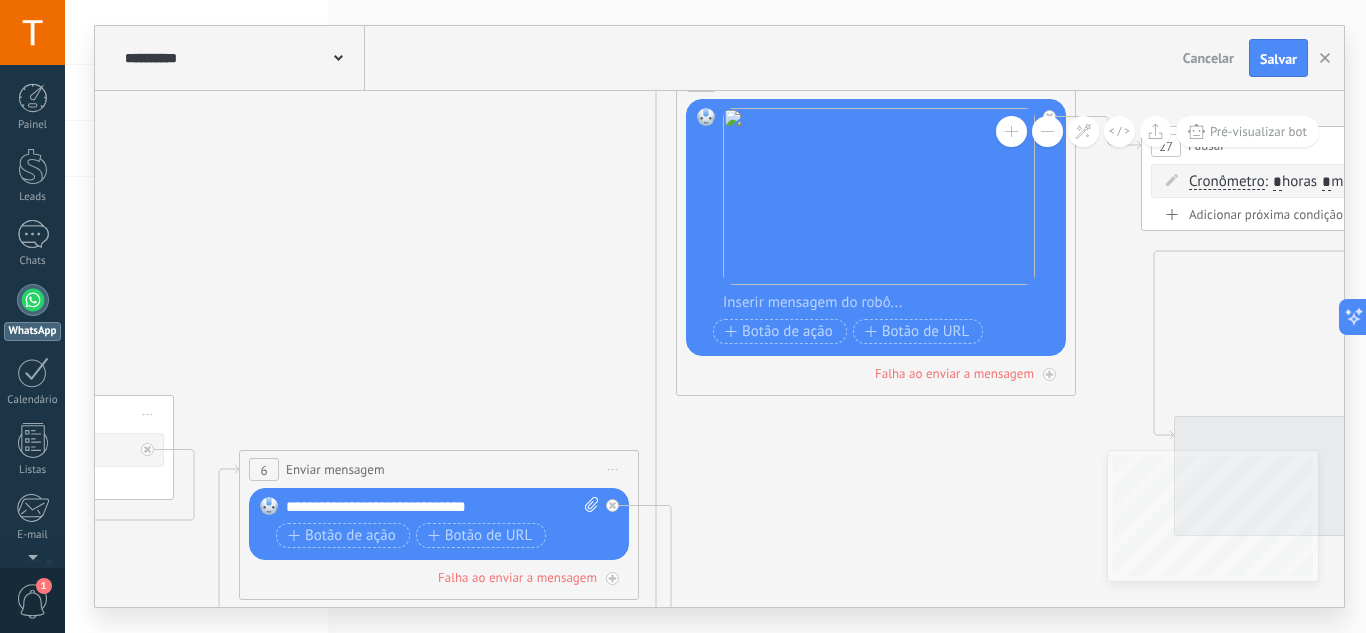 drag, startPoint x: 780, startPoint y: 289, endPoint x: 776, endPoint y: 432, distance: 143.05594 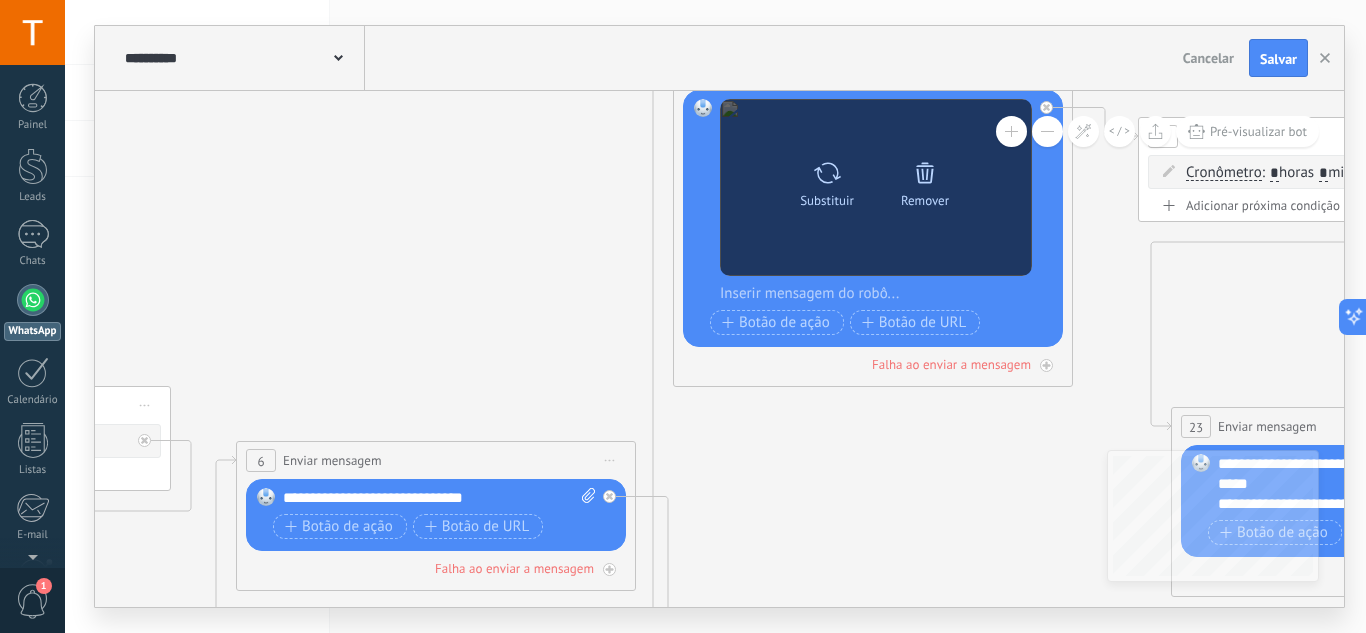 click on "Substituir" at bounding box center (827, 180) 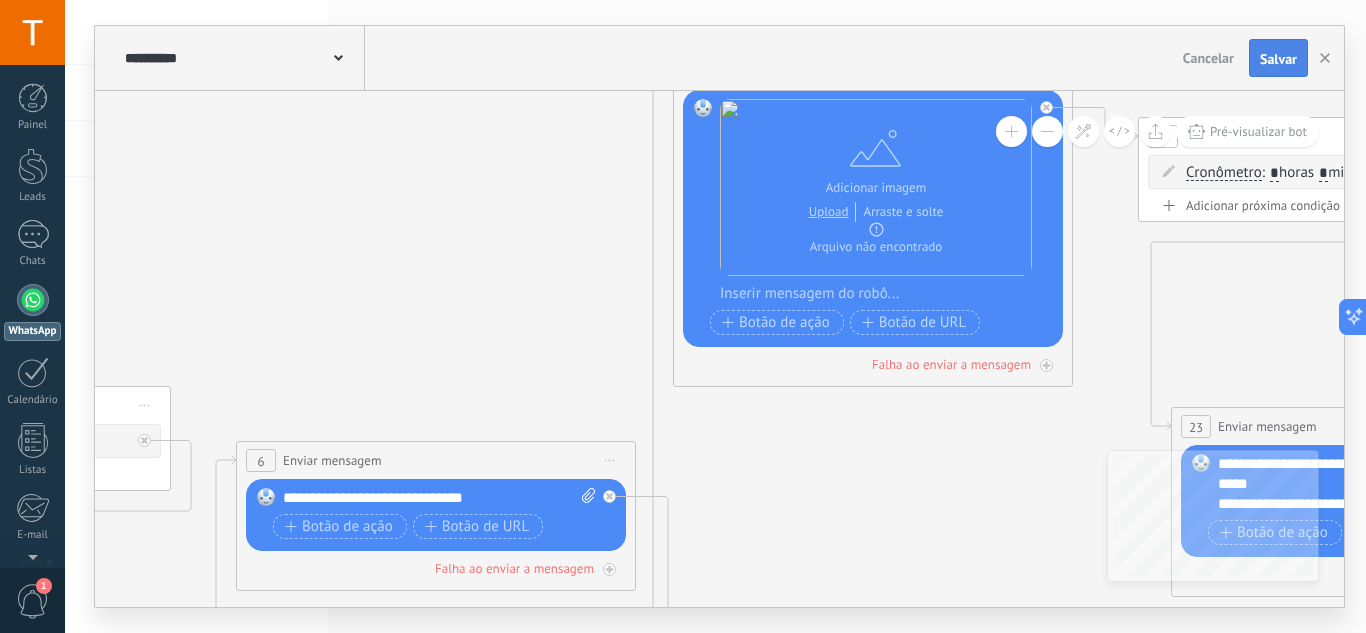 click on "Salvar" at bounding box center (1278, 59) 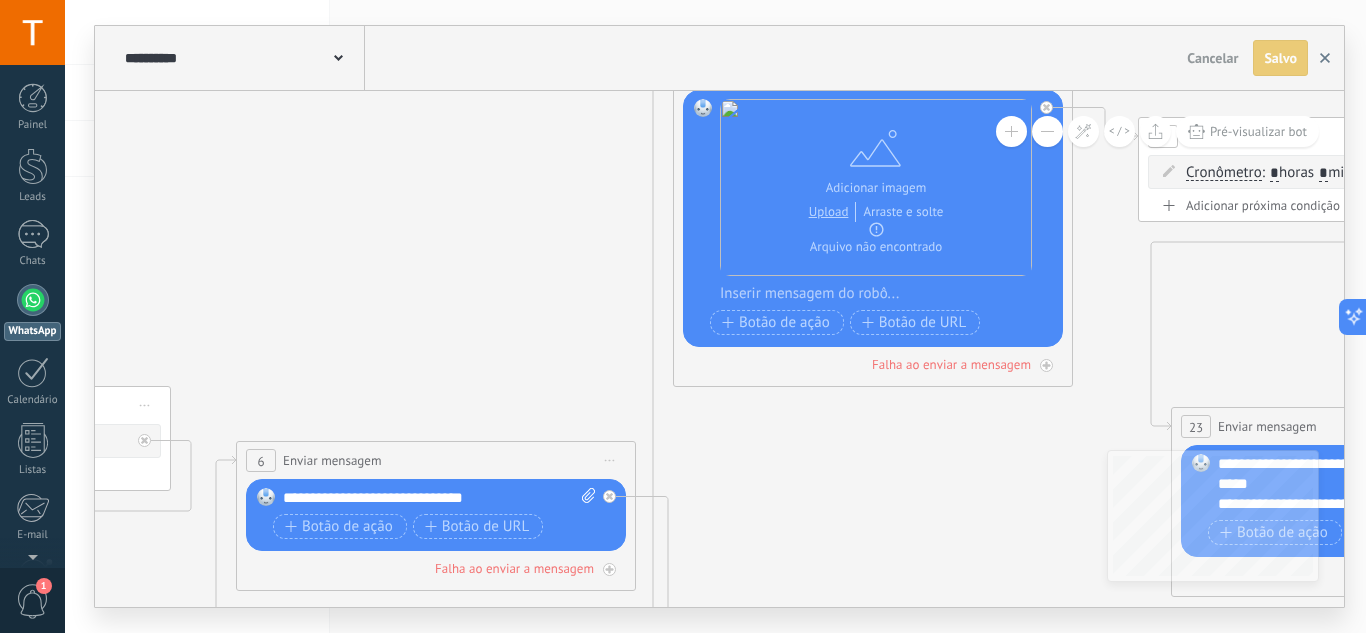 click at bounding box center (1325, 58) 